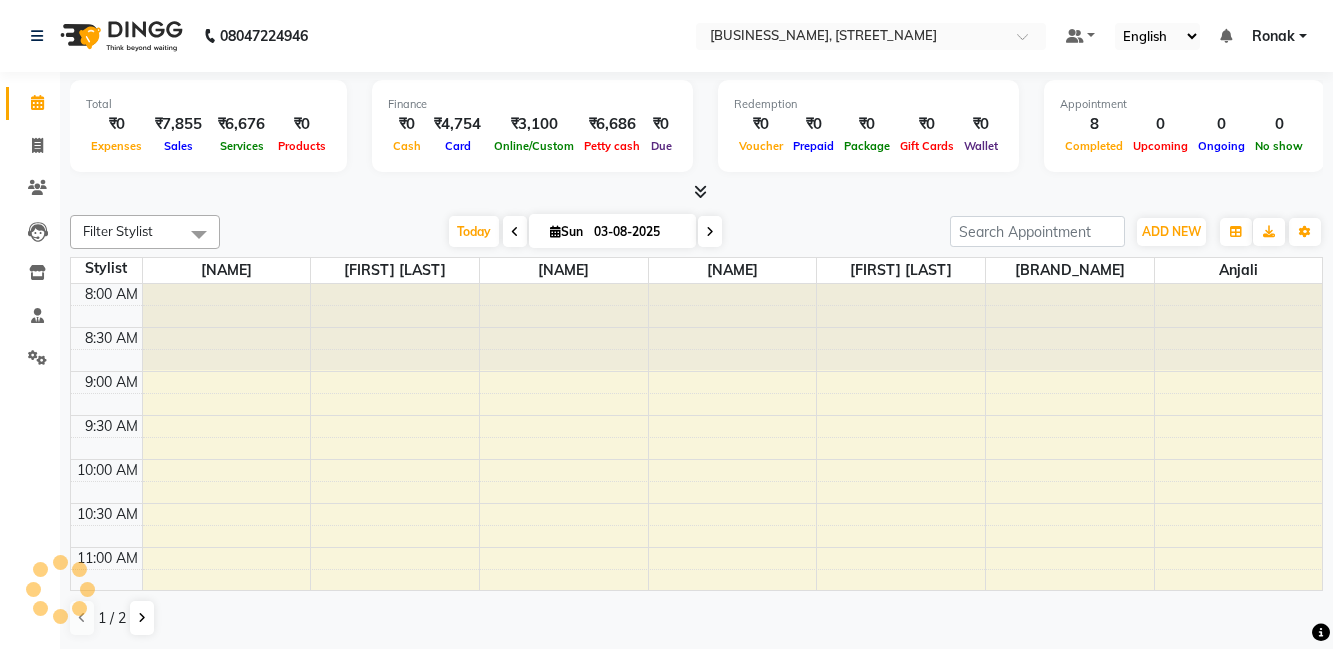 scroll, scrollTop: 0, scrollLeft: 0, axis: both 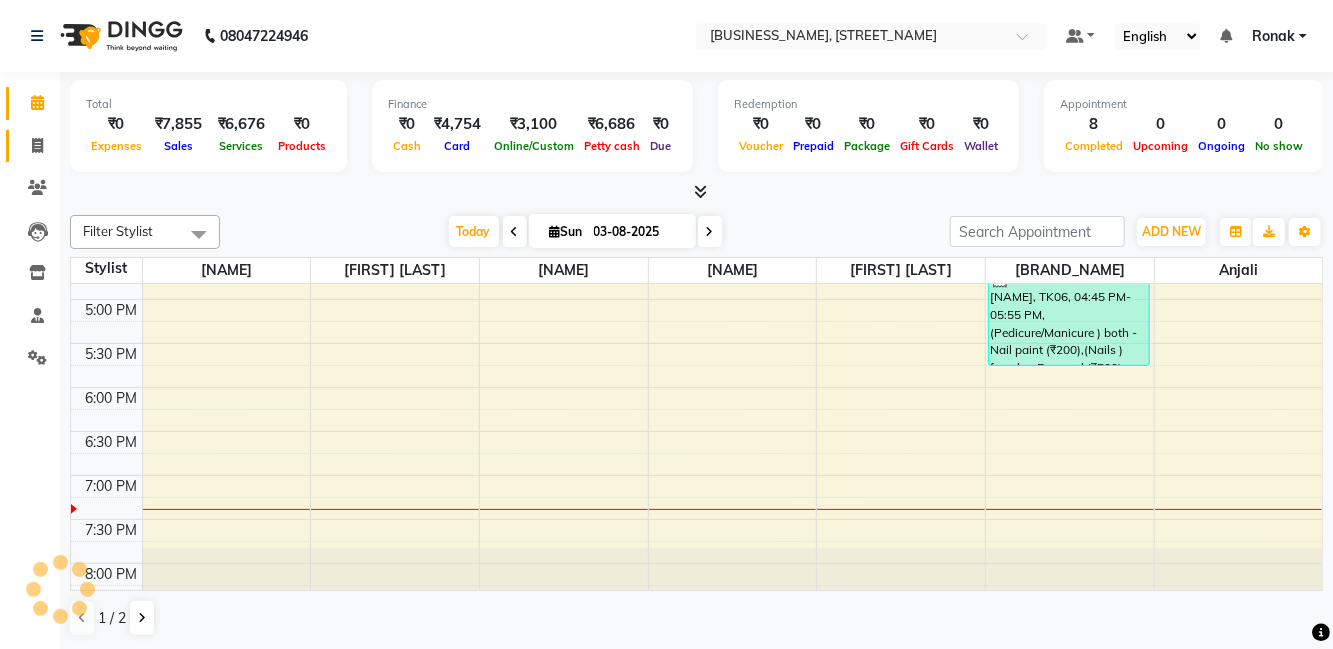 click 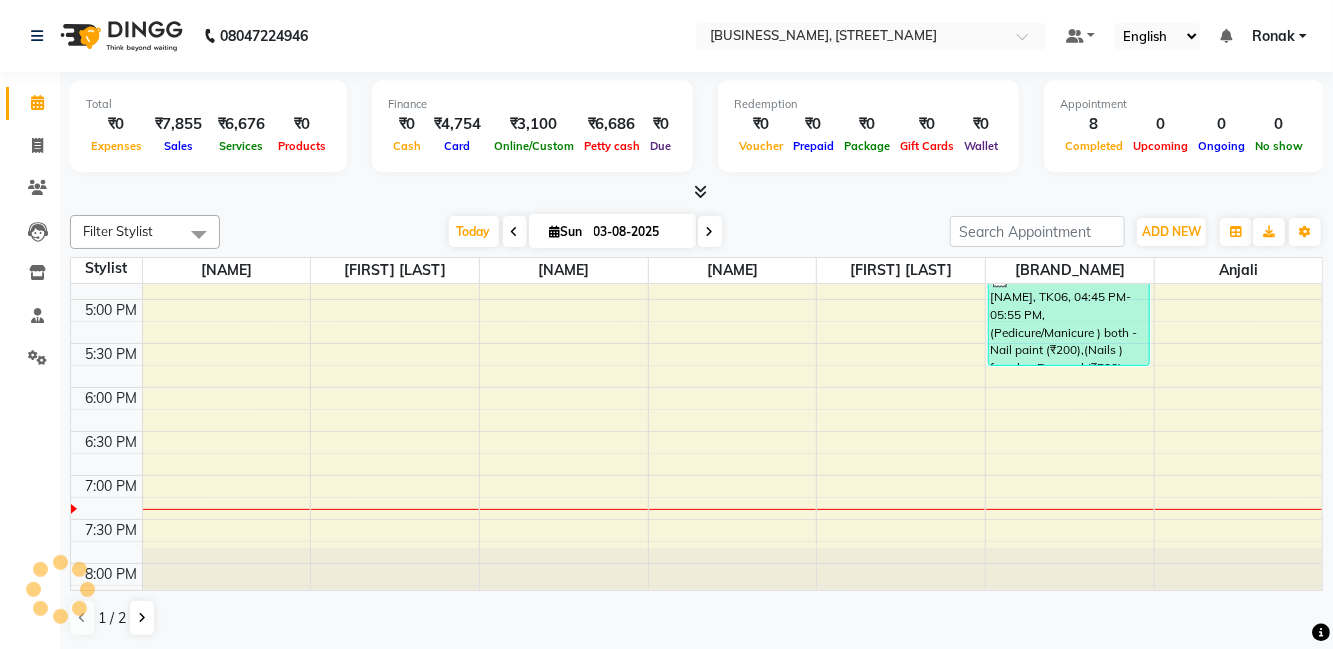select on "service" 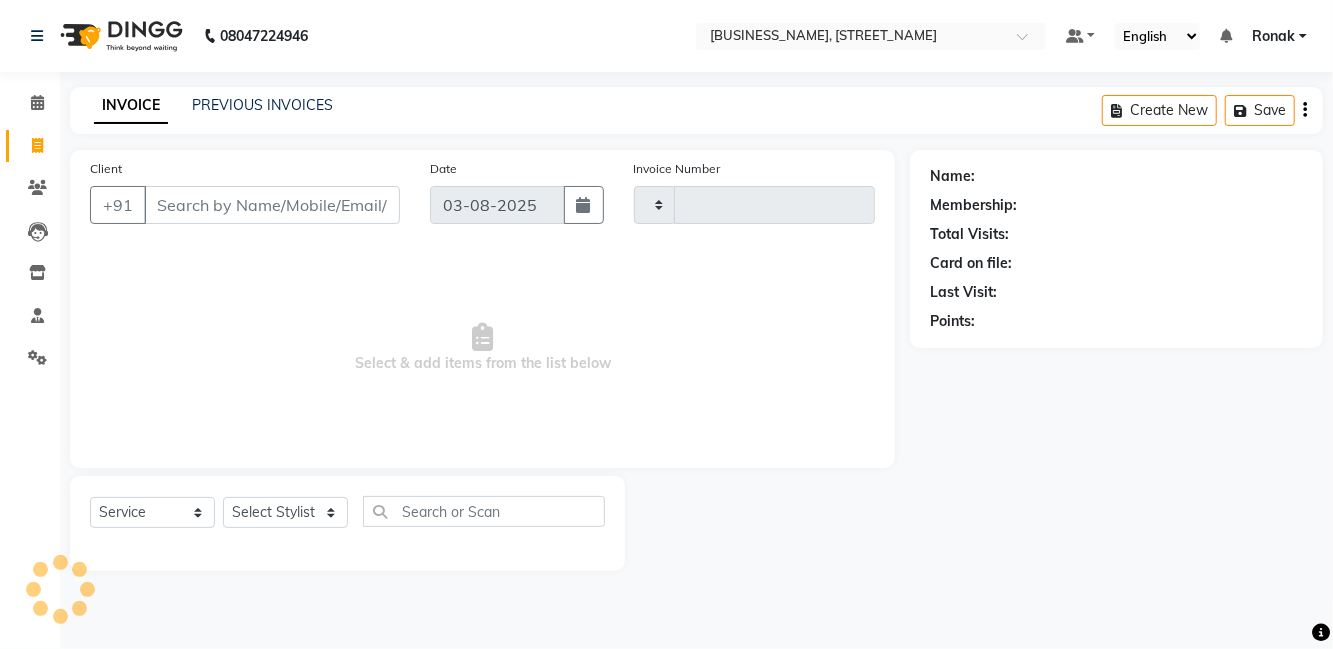 type on "0520" 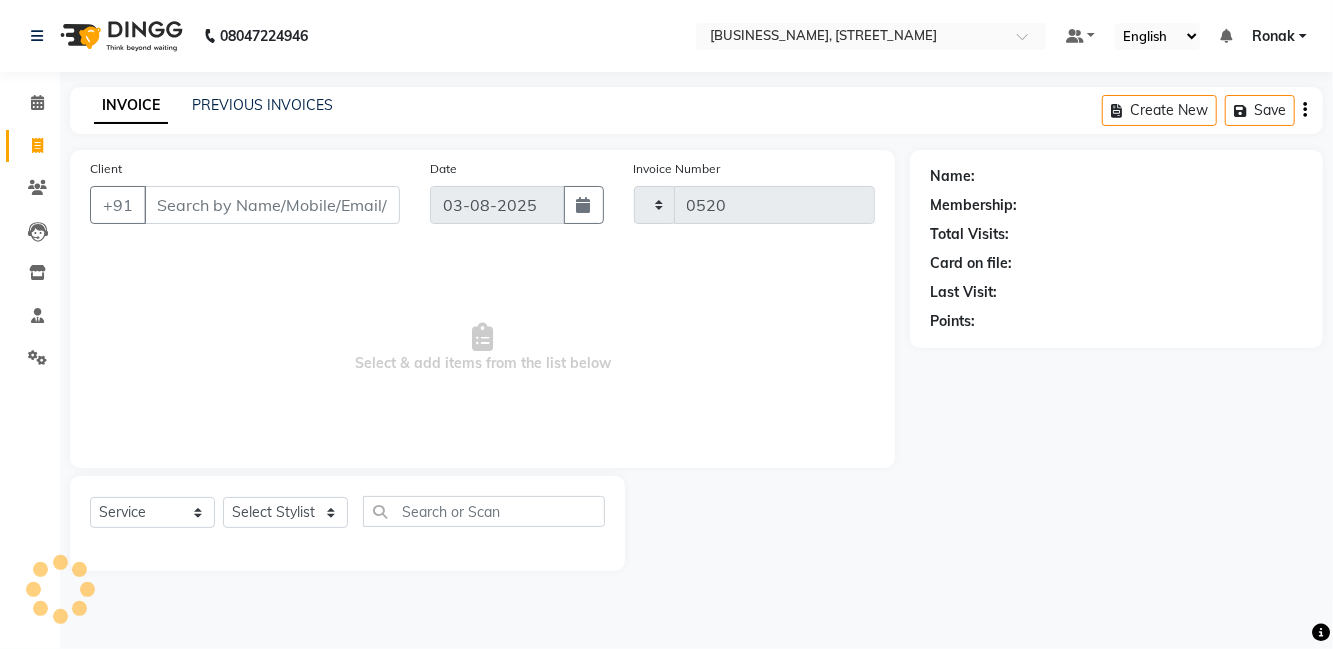 select on "8341" 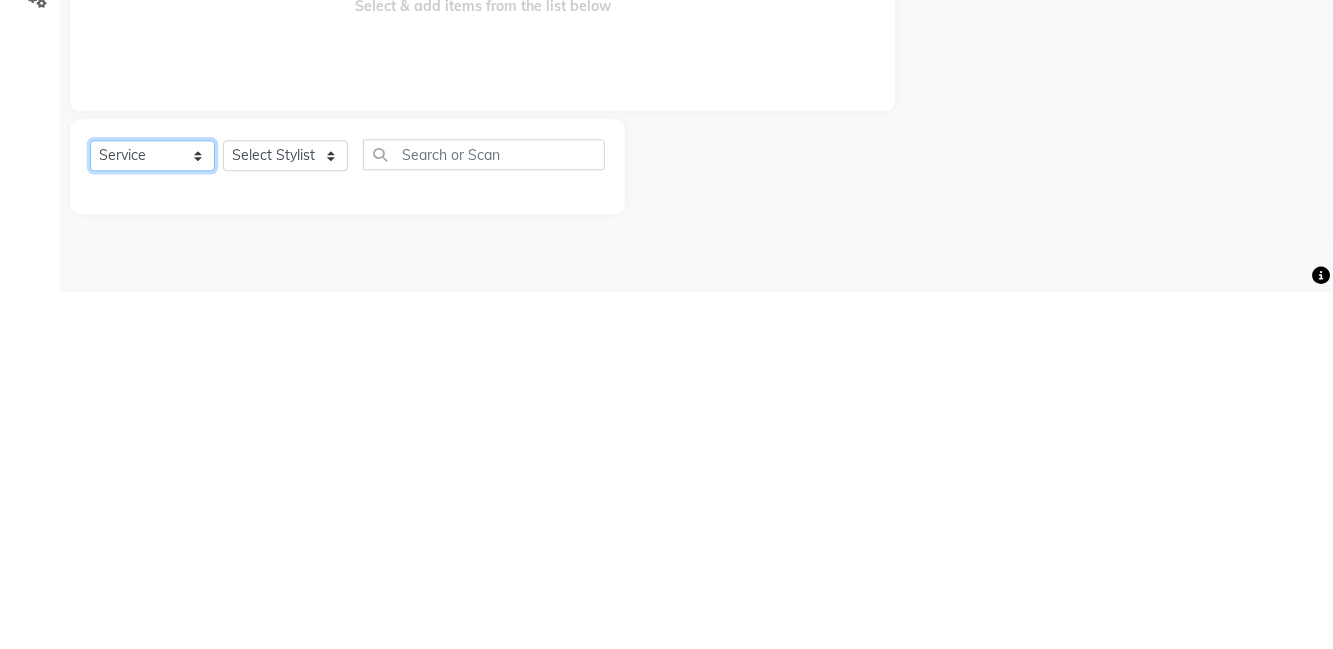 click on "Select  Service  Product  Membership  Package Voucher Prepaid Gift Card" 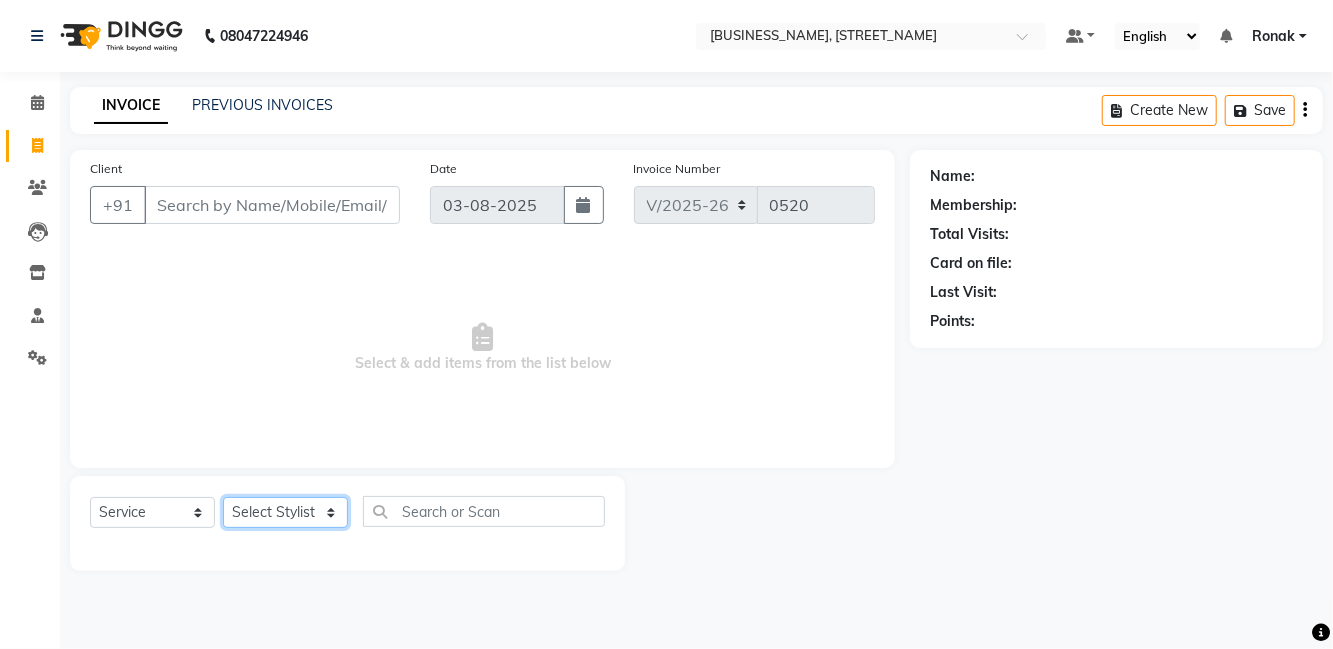click on "Select Stylist [NAME] [NAME] [NAME] [NAME] [NAME] [NAME] [NAME] [NAME] [NAME] [NAME] [NAME] [NAME] [NAME] [NAME] [NAME] [NAME] (Head Massage) both - Coconut oil (₹500) x (Skin Rituals ) both - Kanpeki dermasyl (Skin Rituals ) both - Goldsheen Ritual (Skin Rituals ) both - Bamboo Charcoal Ritual (Skin Rituals ) both - Kanpeki Gensyl (Skin Rituals ) both - Frutsu (Skin Rituals ) both - Kanpeki 2.0 (Skin Rituals ) both - Mud Mask Ritual (Skin Rituals ) both - O3+Whitning & Seaweed Range (Skin Rituals ) both - O3+ Rejuvinating Range (Skin Rituals ) both - Hydra Facial Luzo services Foot massage Rubber mask (dtan / Bleach ) both - Normal Dtan (dtan / Bleach ) both - Brand dtan (dtan / Bleach ) both - Full body bleach (dtan / Bleach ) both - face bleach (dtan / Bleach ) both - Full body (dtan / Bleach ) both - Half arm/leg/front/back 1 500 0 F | 0" 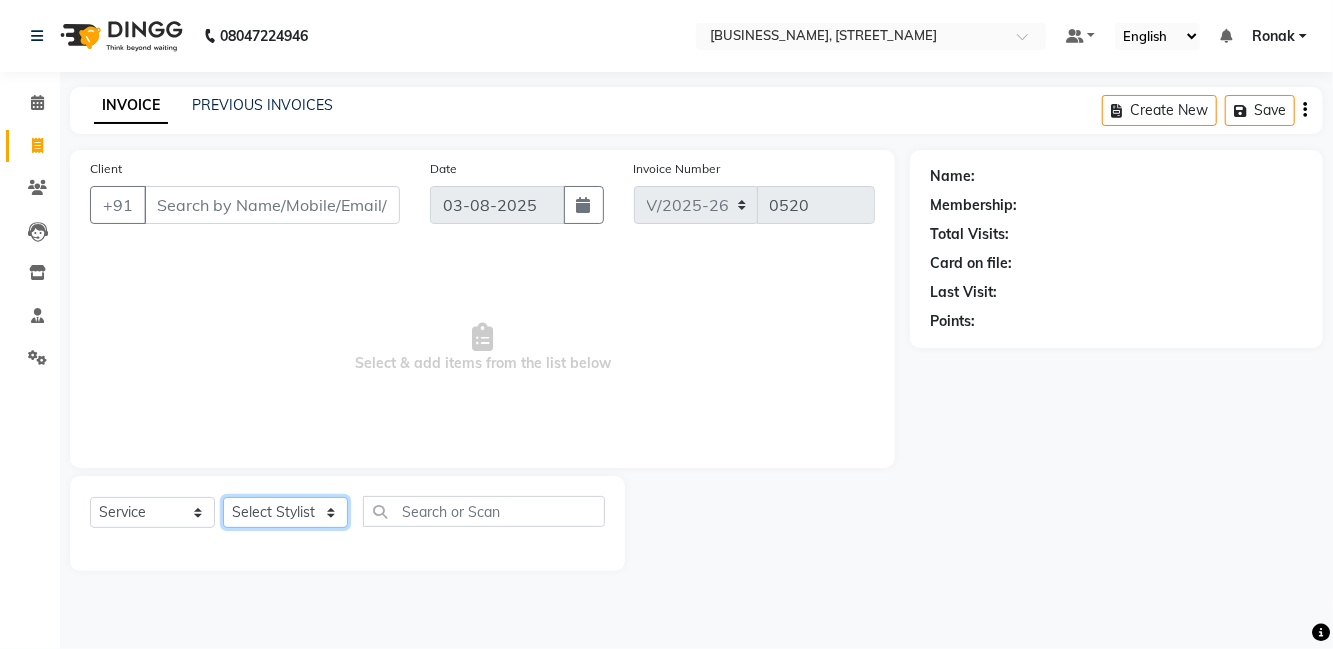 select on "[NUMBER]" 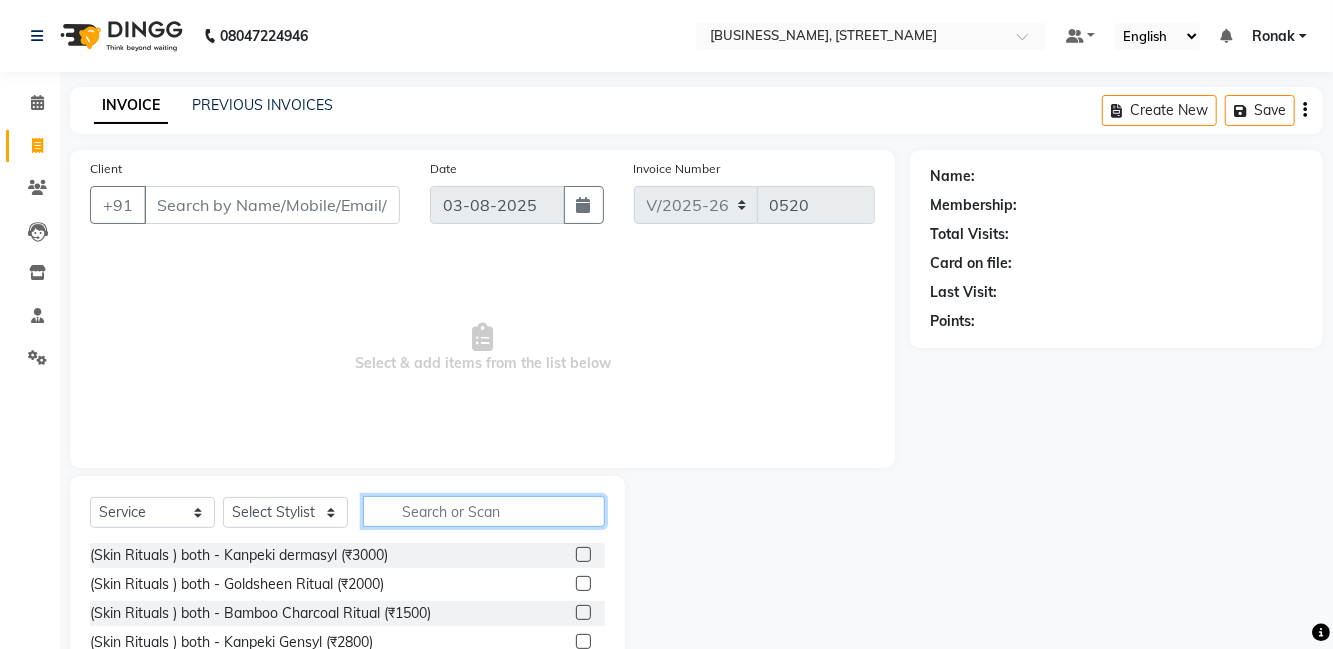 click 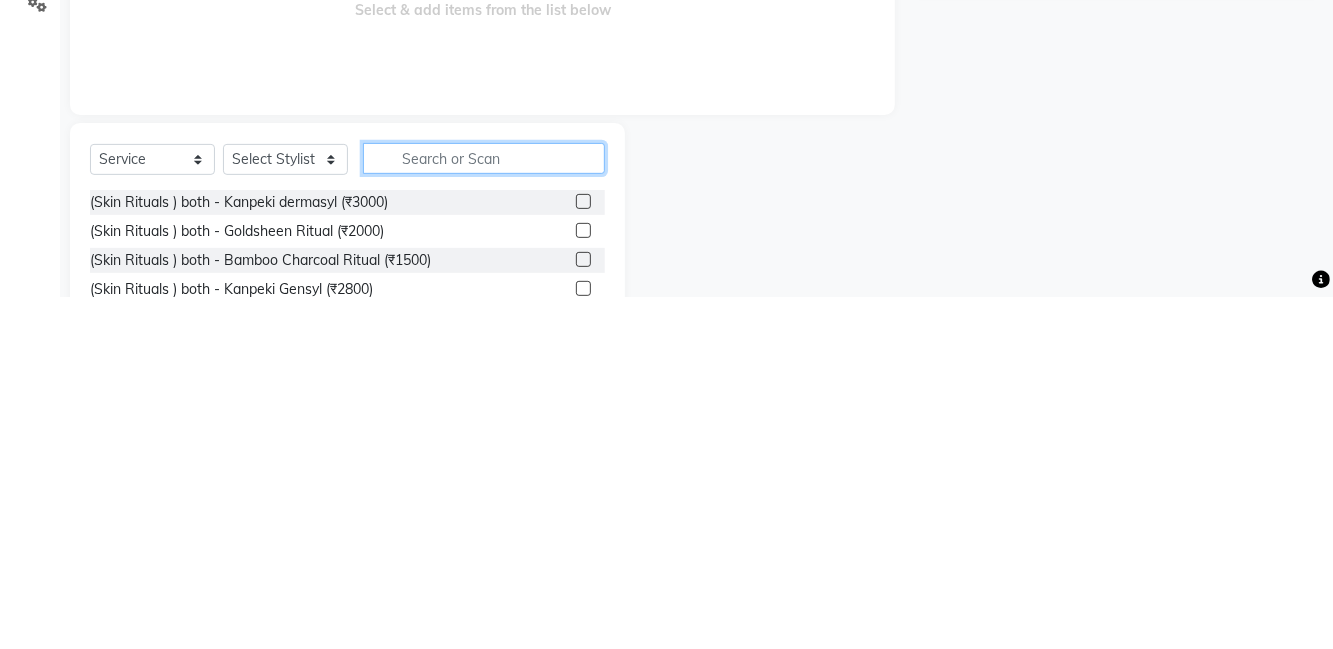 scroll, scrollTop: 9, scrollLeft: 0, axis: vertical 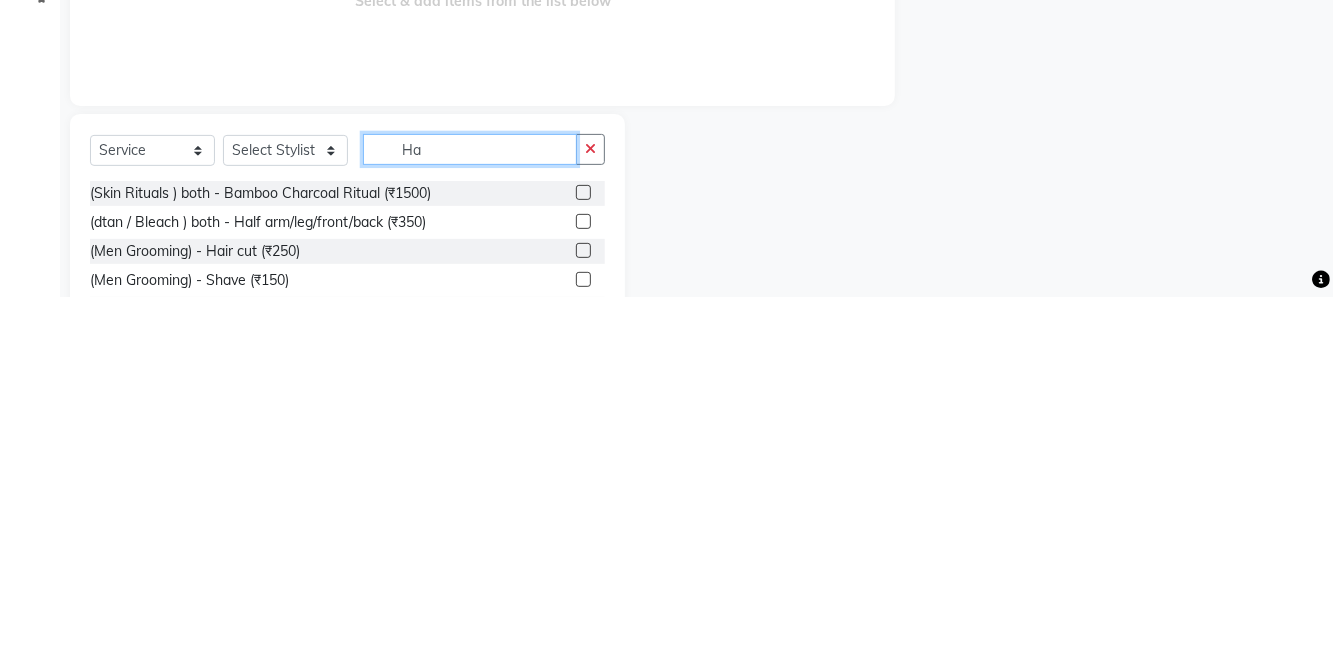 type on "H" 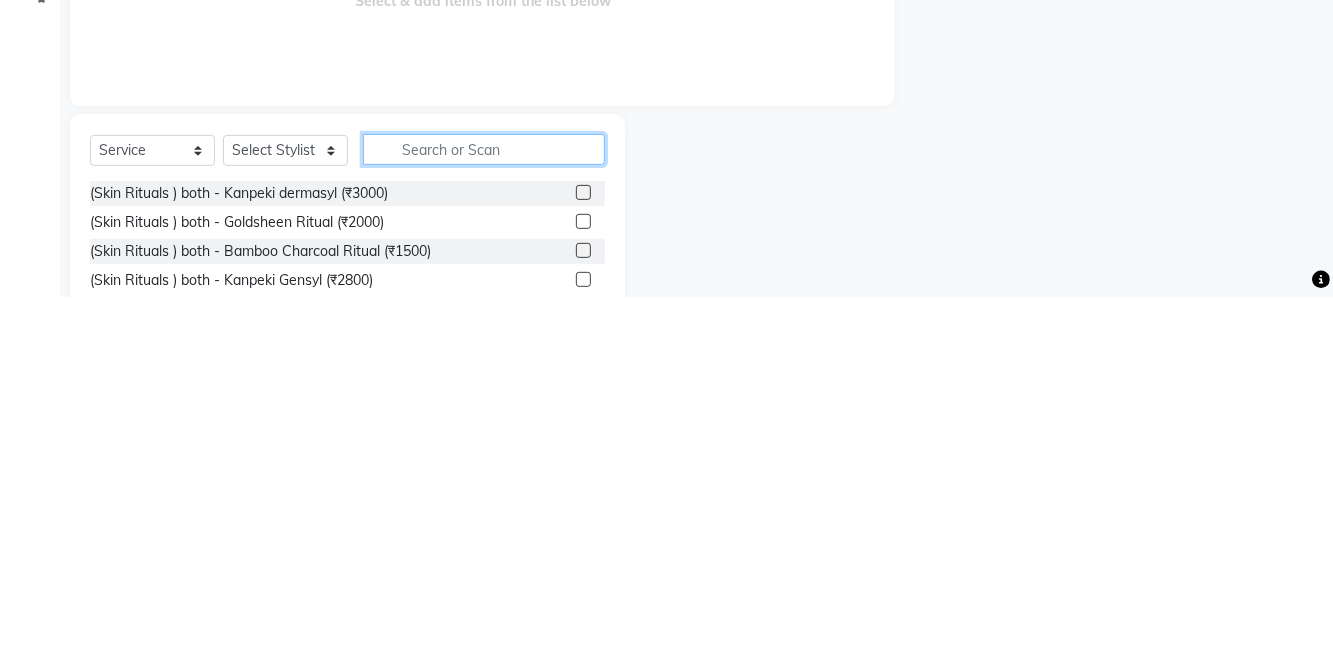 type on "V" 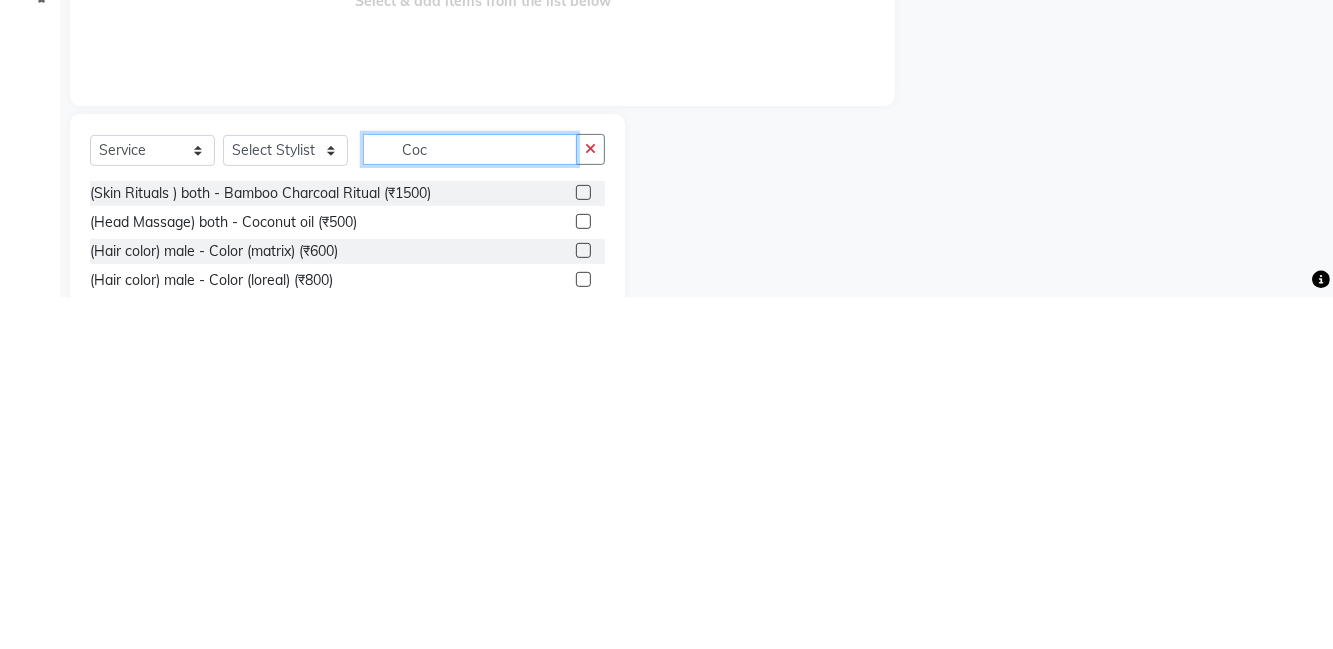 scroll, scrollTop: 0, scrollLeft: 0, axis: both 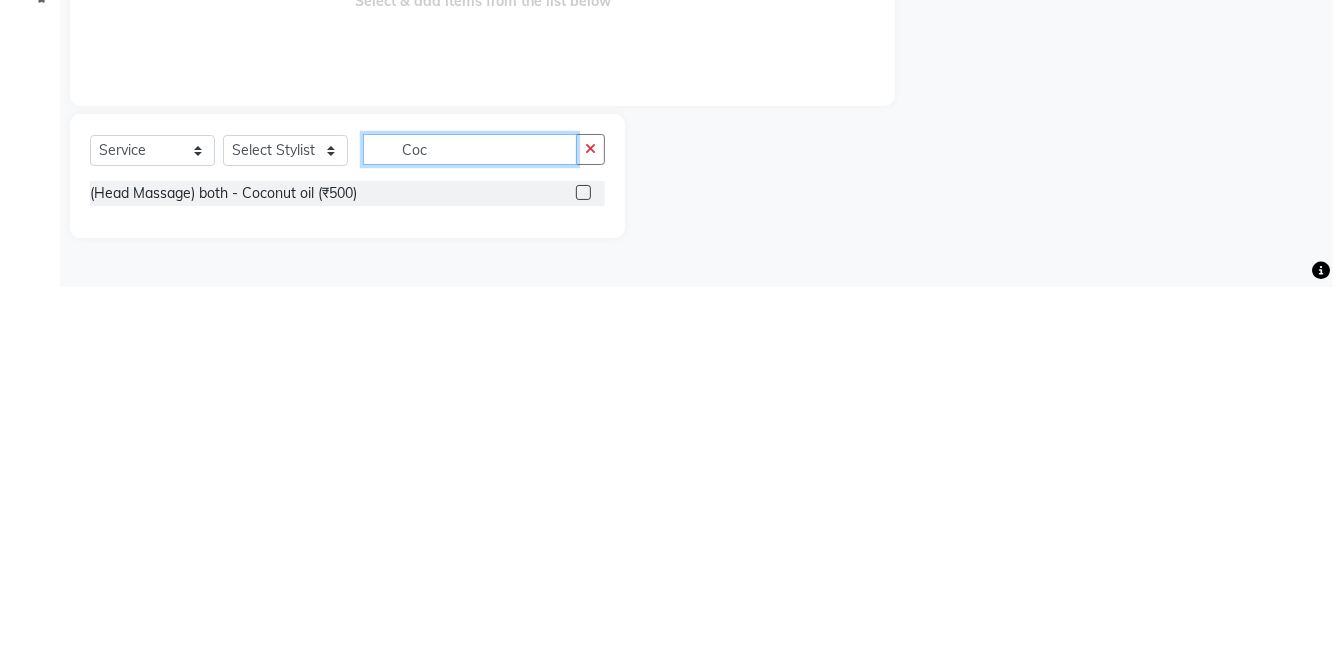 type on "Coc" 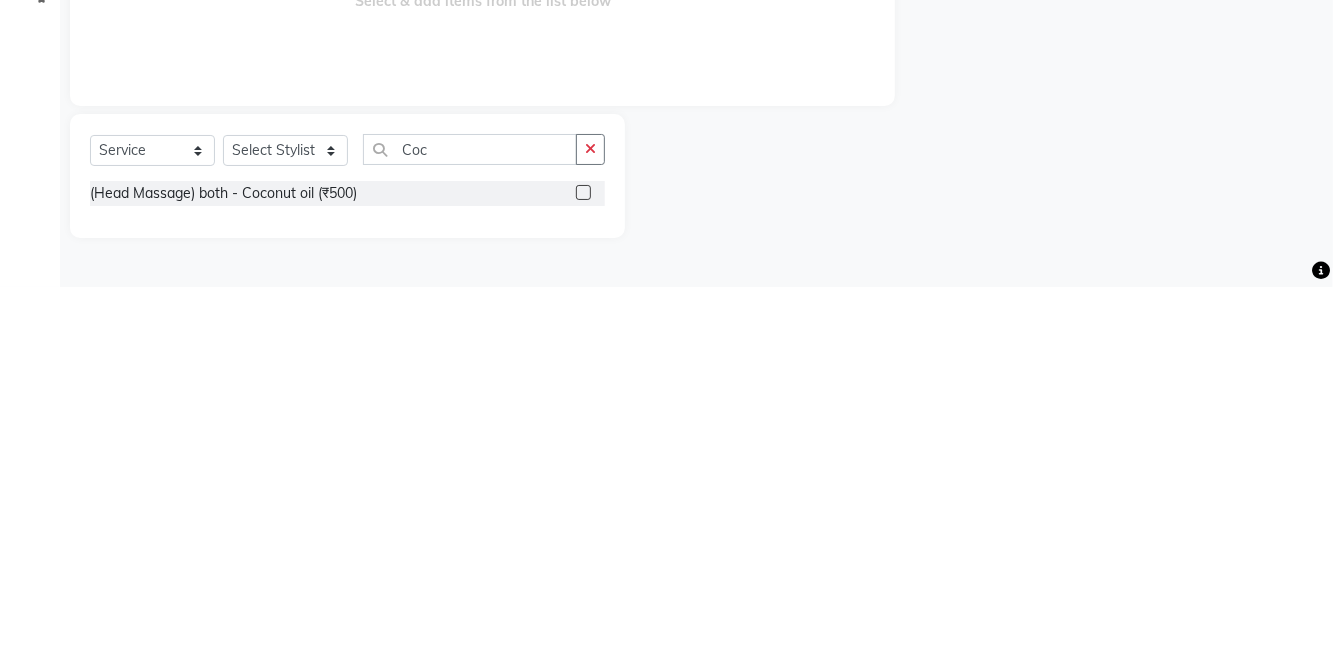 click on "(Head Massage) both - Coconut oil (₹500)" 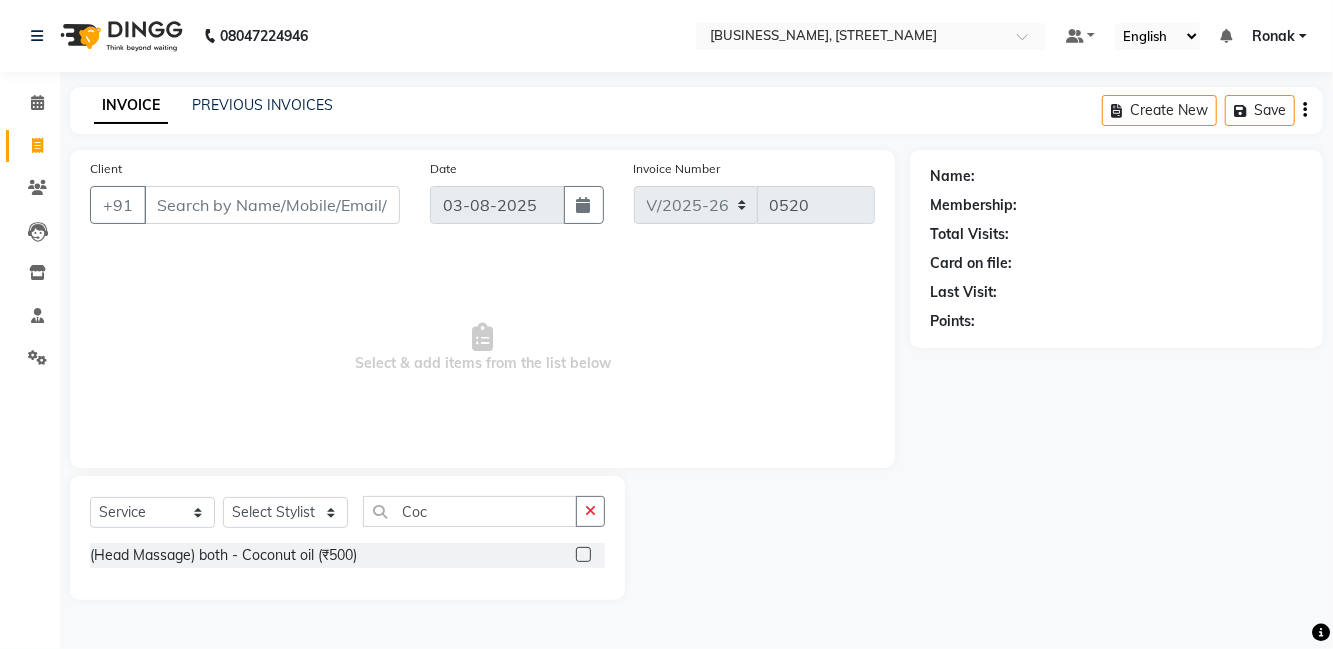 click 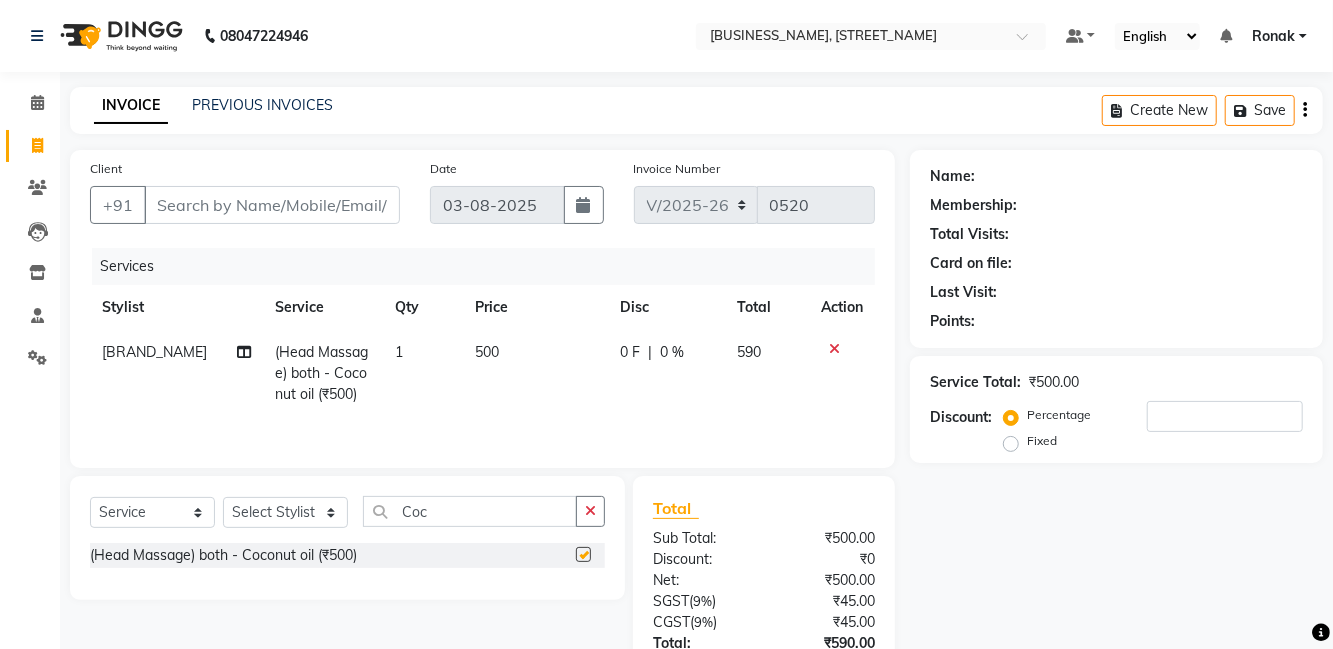 checkbox on "false" 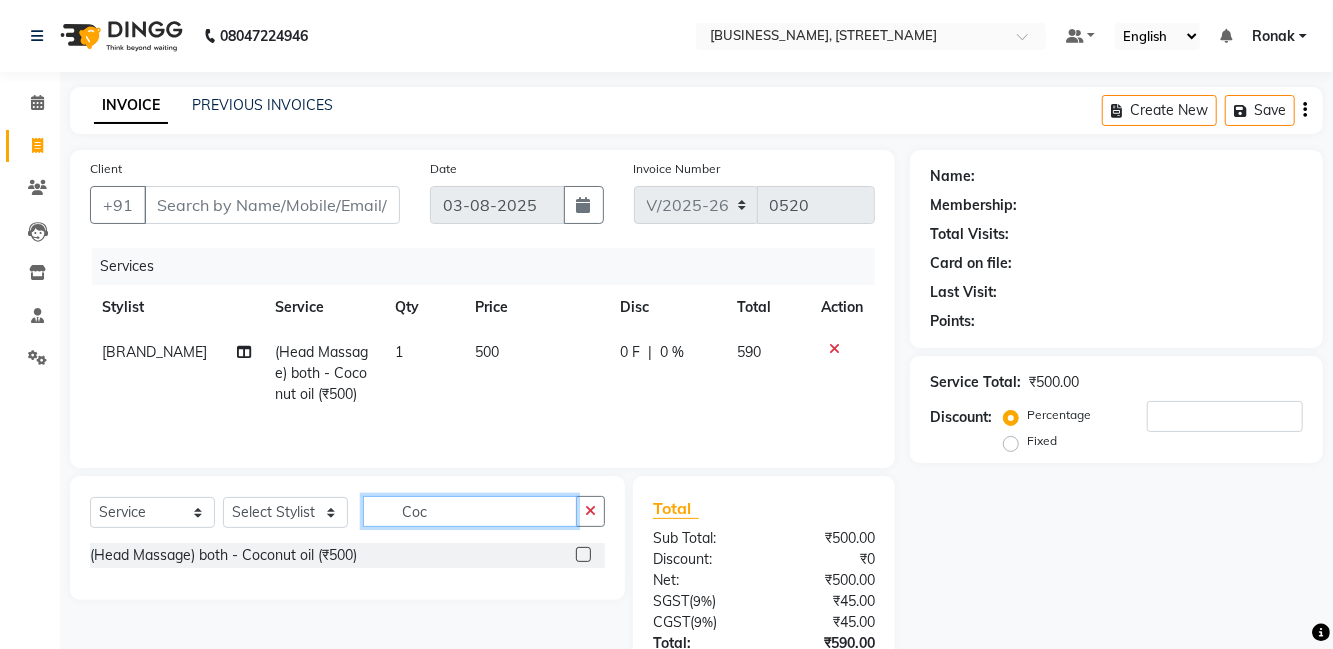 click on "Coc" 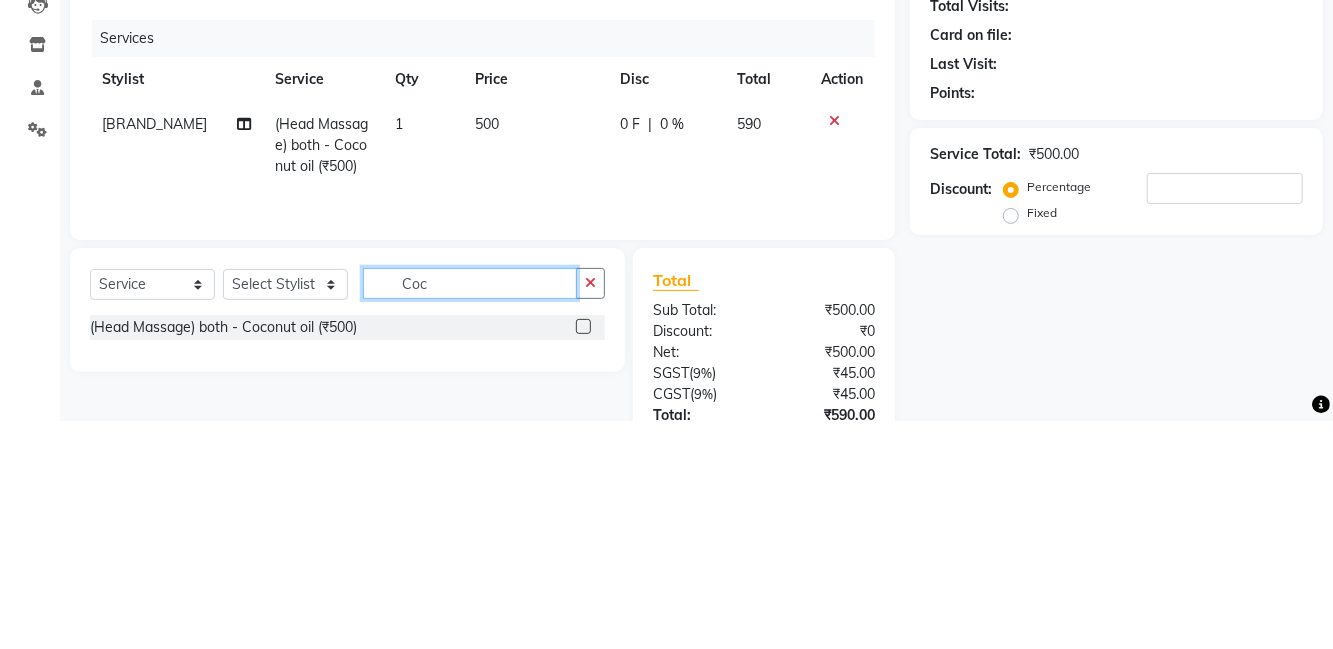 scroll, scrollTop: 9, scrollLeft: 0, axis: vertical 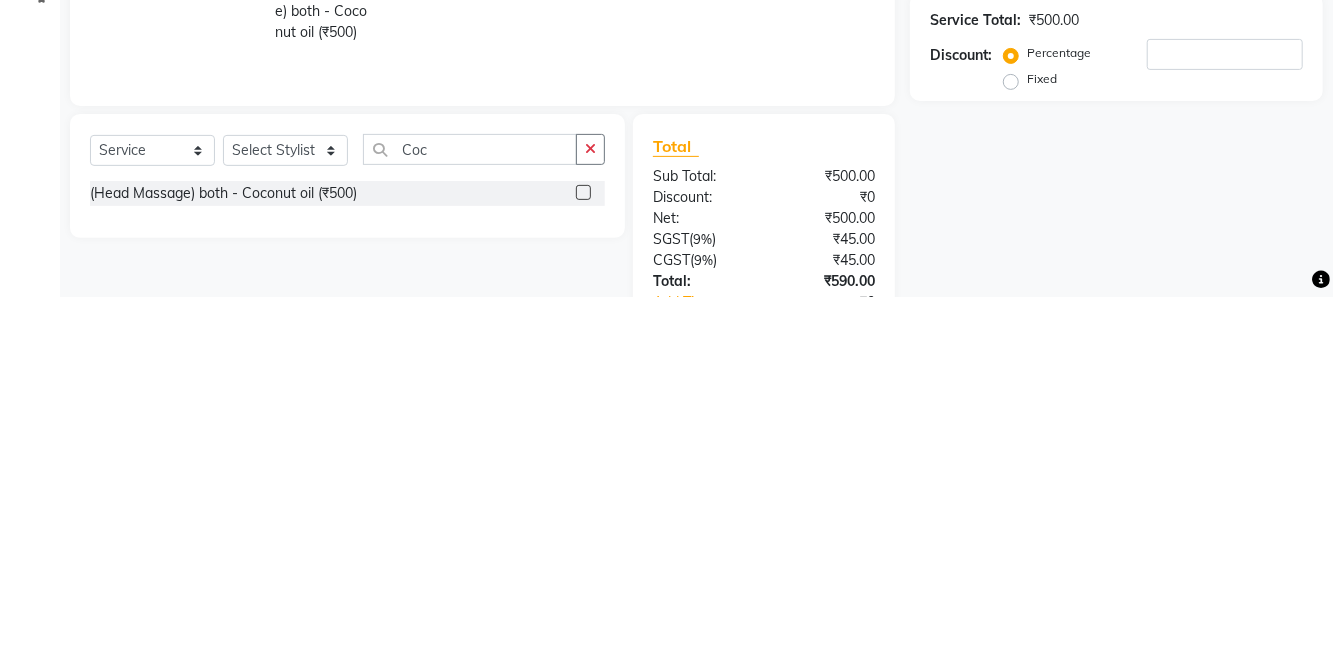 click 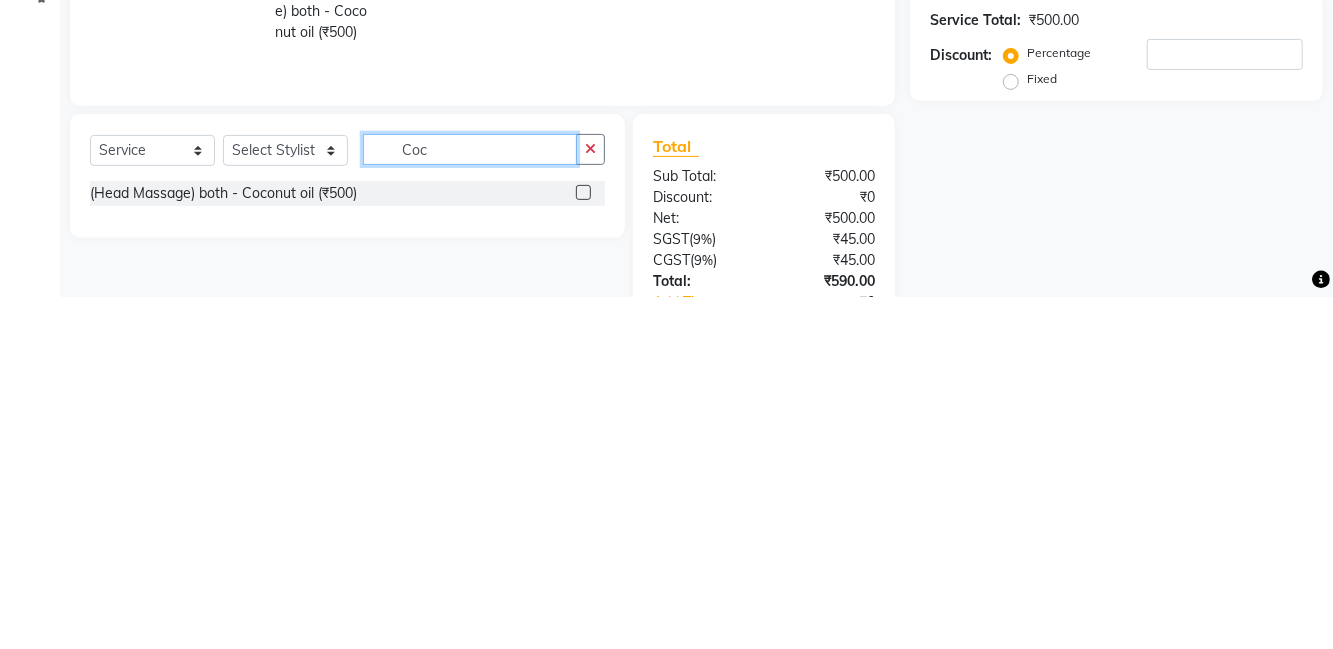 type 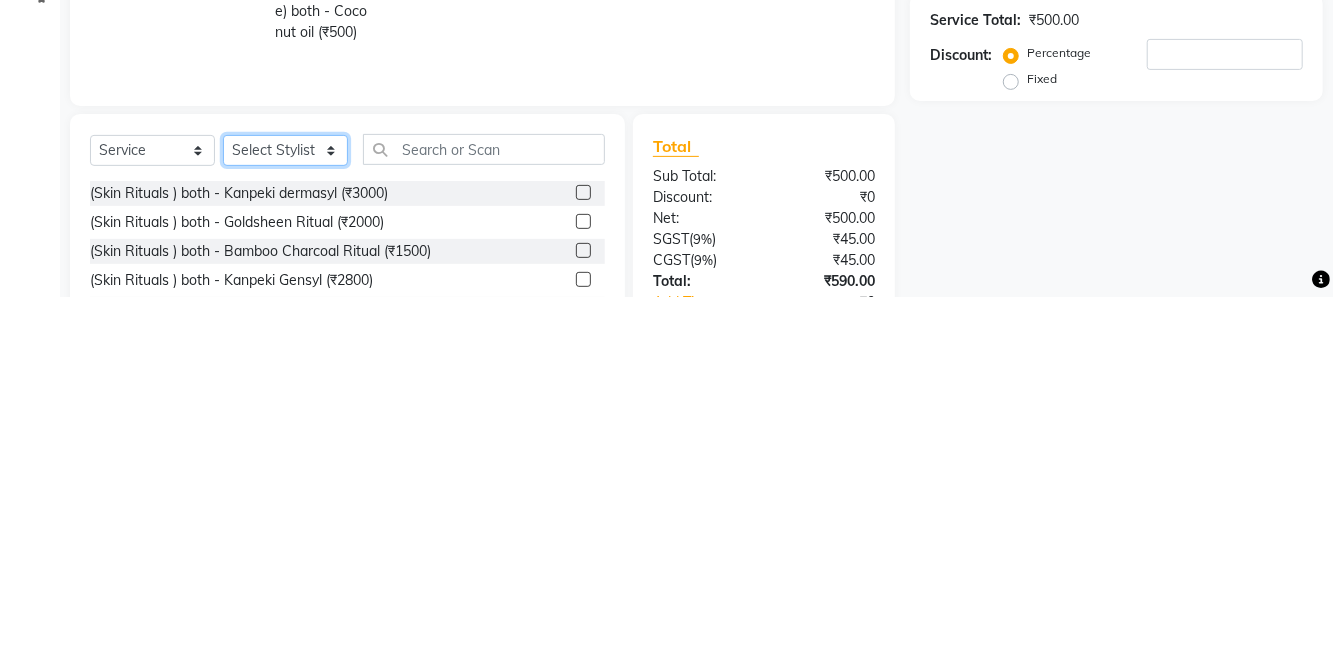 click on "Select Stylist [NAME] [NAME] [NAME] [NAME] [NAME] [NAME] [NAME] [NAME] [NAME] [NAME] [NAME] [NAME] [NAME] [NAME] [NAME] [NAME] (Head Massage) both - Coconut oil (₹500) x (Skin Rituals ) both - Kanpeki dermasyl (Skin Rituals ) both - Goldsheen Ritual (Skin Rituals ) both - Bamboo Charcoal Ritual (Skin Rituals ) both - Kanpeki Gensyl (Skin Rituals ) both - Frutsu (Skin Rituals ) both - Kanpeki 2.0 (Skin Rituals ) both - Mud Mask Ritual (Skin Rituals ) both - O3+Whitning & Seaweed Range (Skin Rituals ) both - O3+ Rejuvinating Range (Skin Rituals ) both - Hydra Facial Luzo services Foot massage Rubber mask (dtan / Bleach ) both - Normal Dtan (dtan / Bleach ) both - Brand dtan (dtan / Bleach ) both - Full body bleach (dtan / Bleach ) both - face bleach (dtan / Bleach ) both - Full body (dtan / Bleach ) both - Half arm/leg/front/back 1 500 0 F | 0" 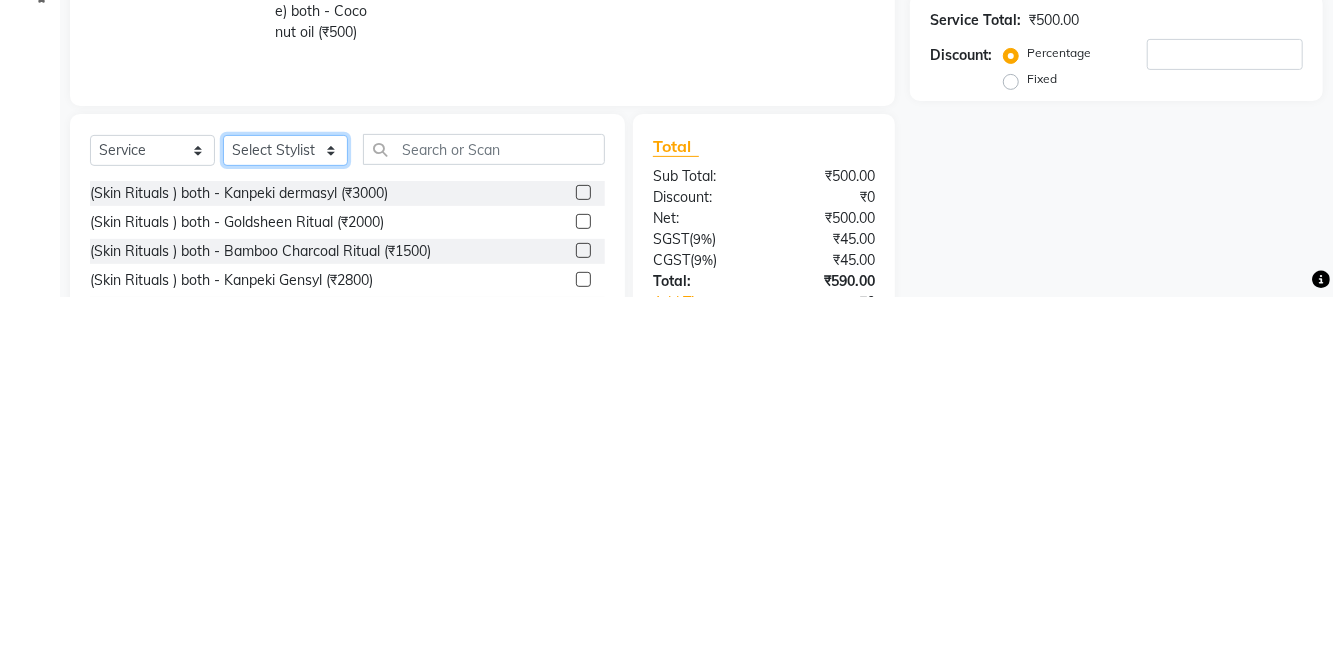 scroll, scrollTop: 9, scrollLeft: 0, axis: vertical 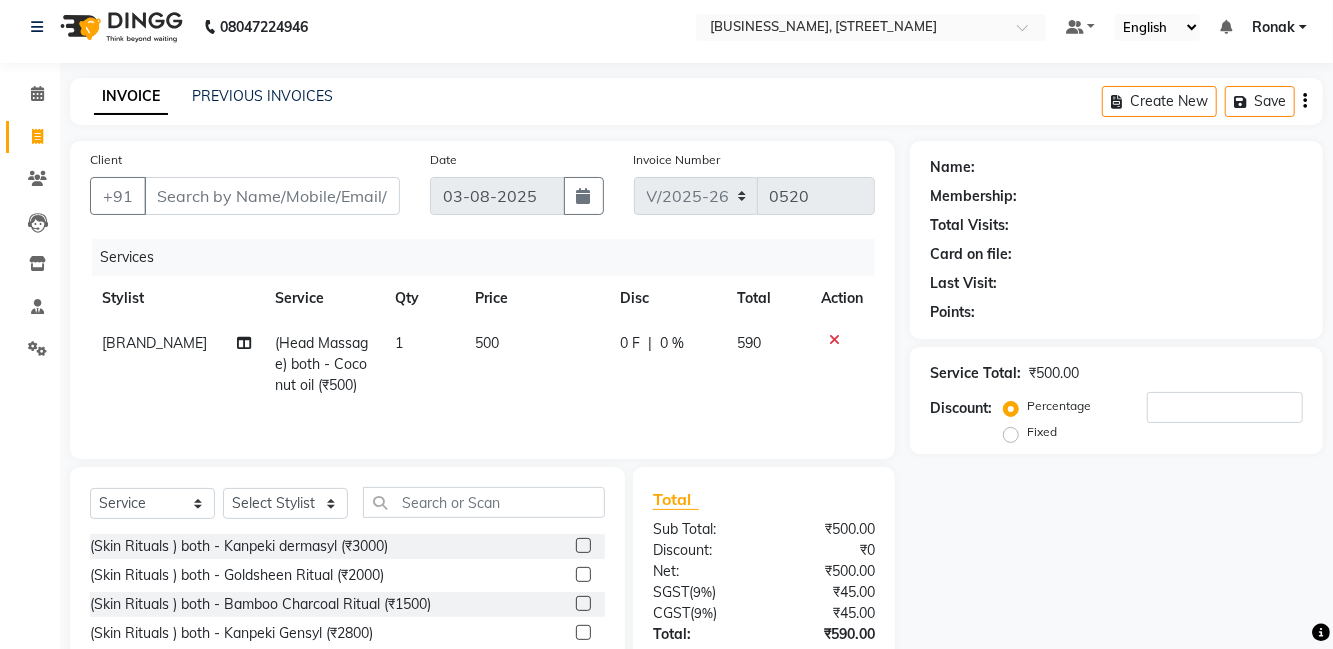 click on "[BRAND_NAME]" 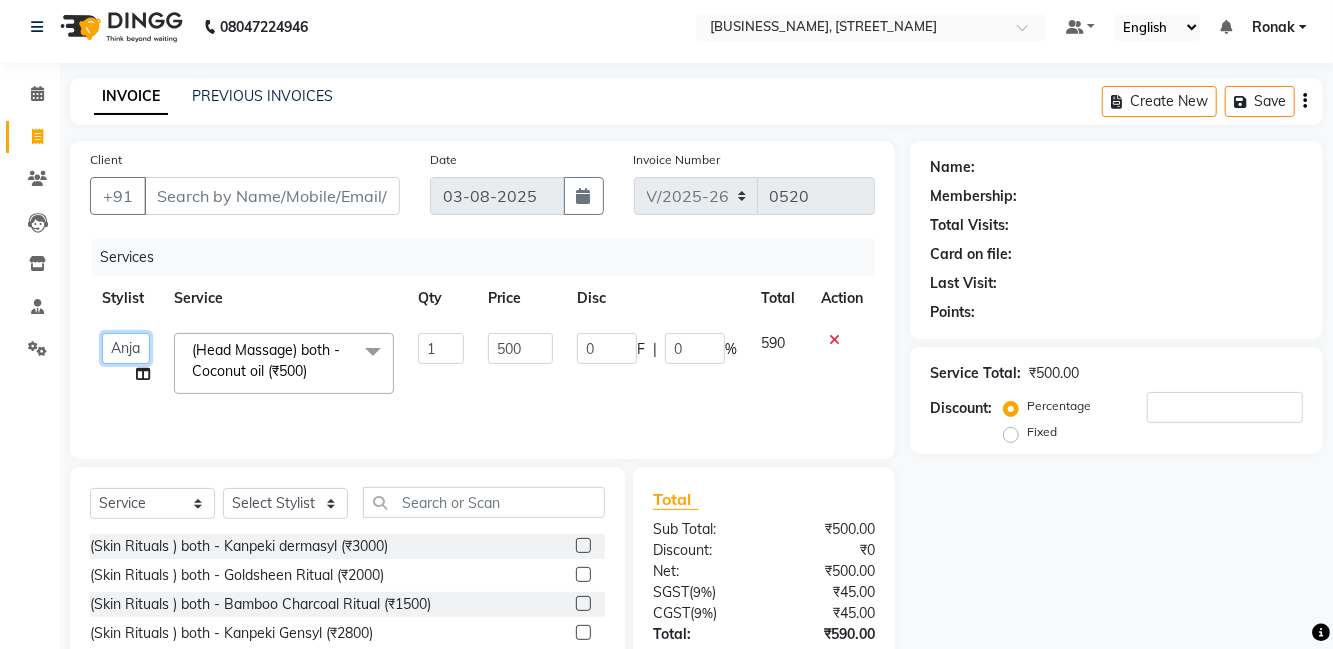 click on "[FIRST] [LAST] [FIRST] [LAST] [FIRST] [LAST] [FIRST] [LAST] [FIRST] [LAST] [BUSINESS_NAME] [FIRST] [LAST] [FIRST] [LAST] [FIRST] [LAST] [FIRST] [LAST] [FIRST] [LAST] [FIRST] [LAST] [FIRST] [LAST]" 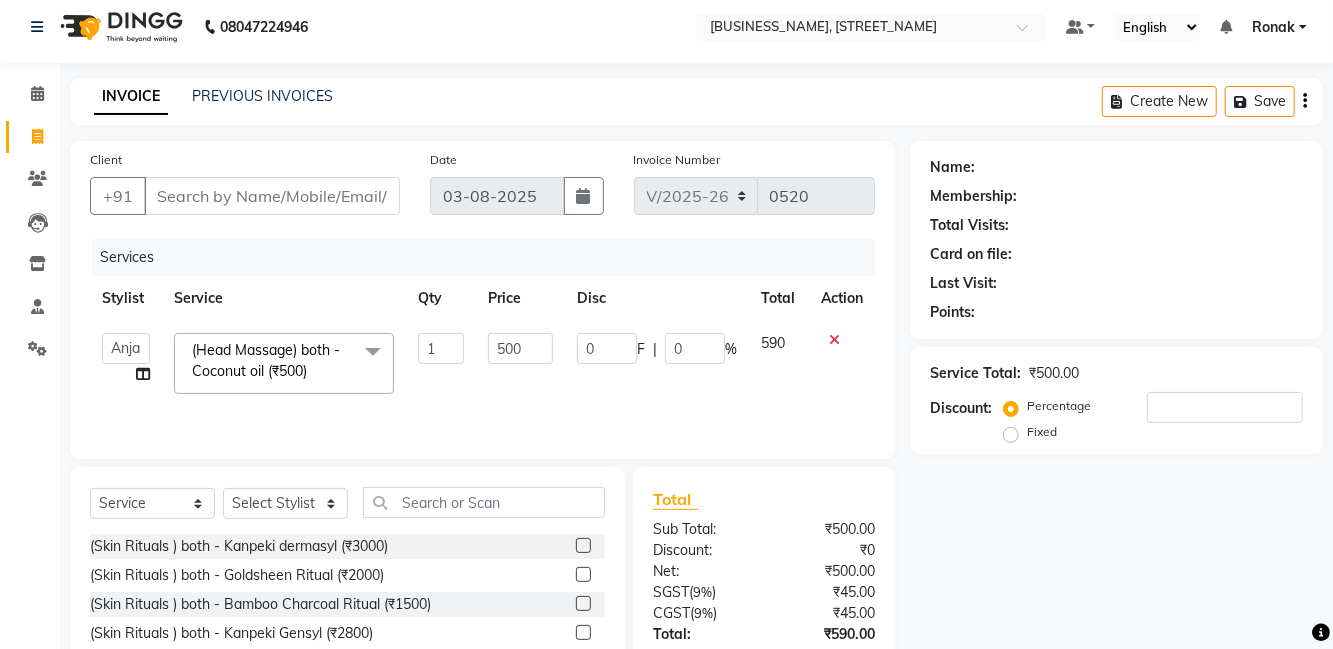 select on "[NUMBER]" 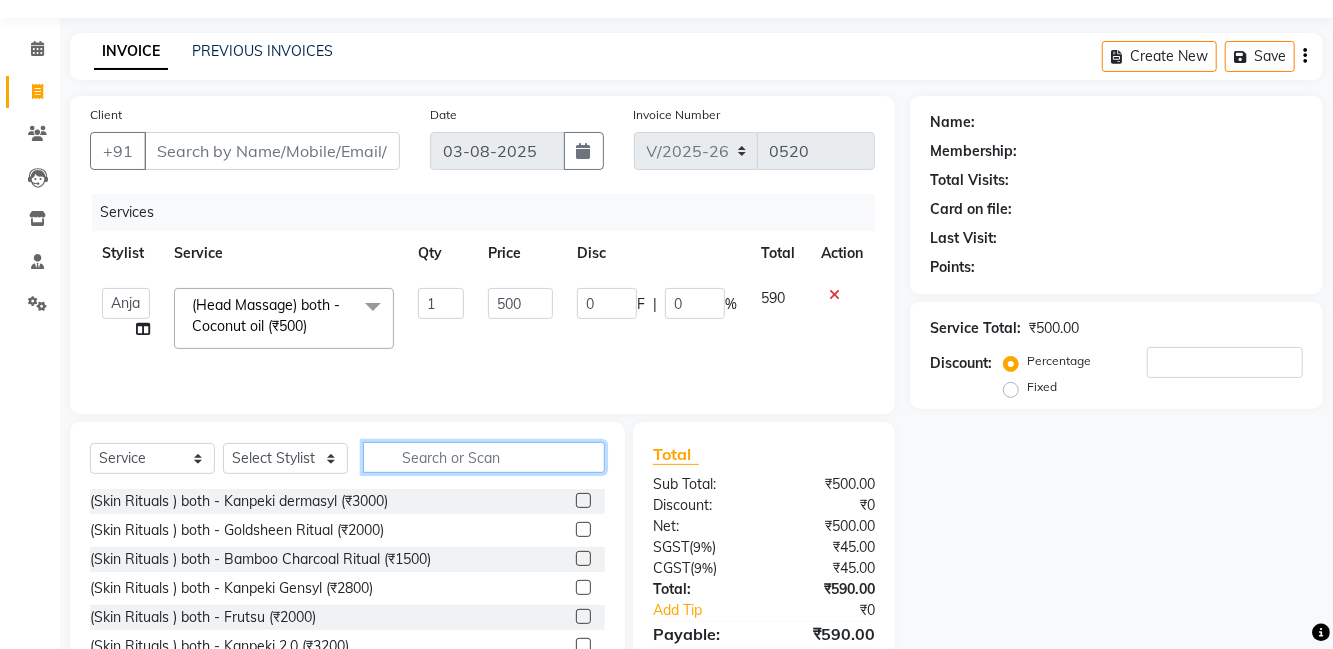 click 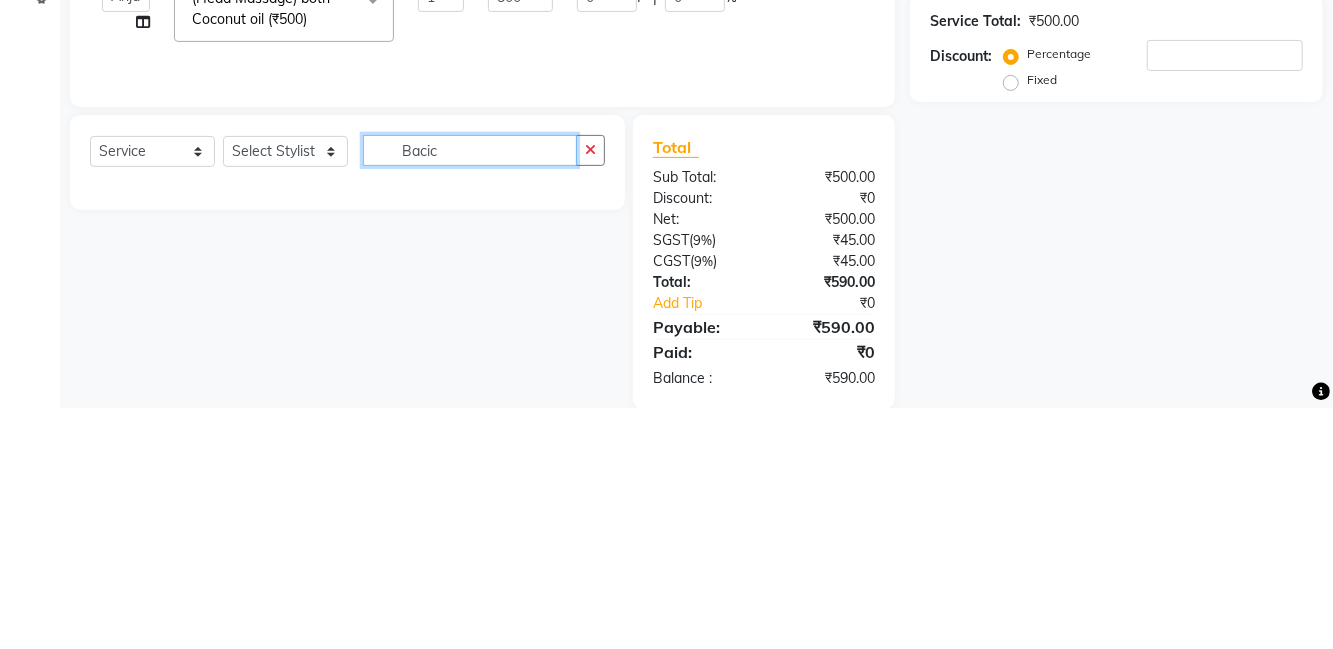 scroll, scrollTop: 120, scrollLeft: 0, axis: vertical 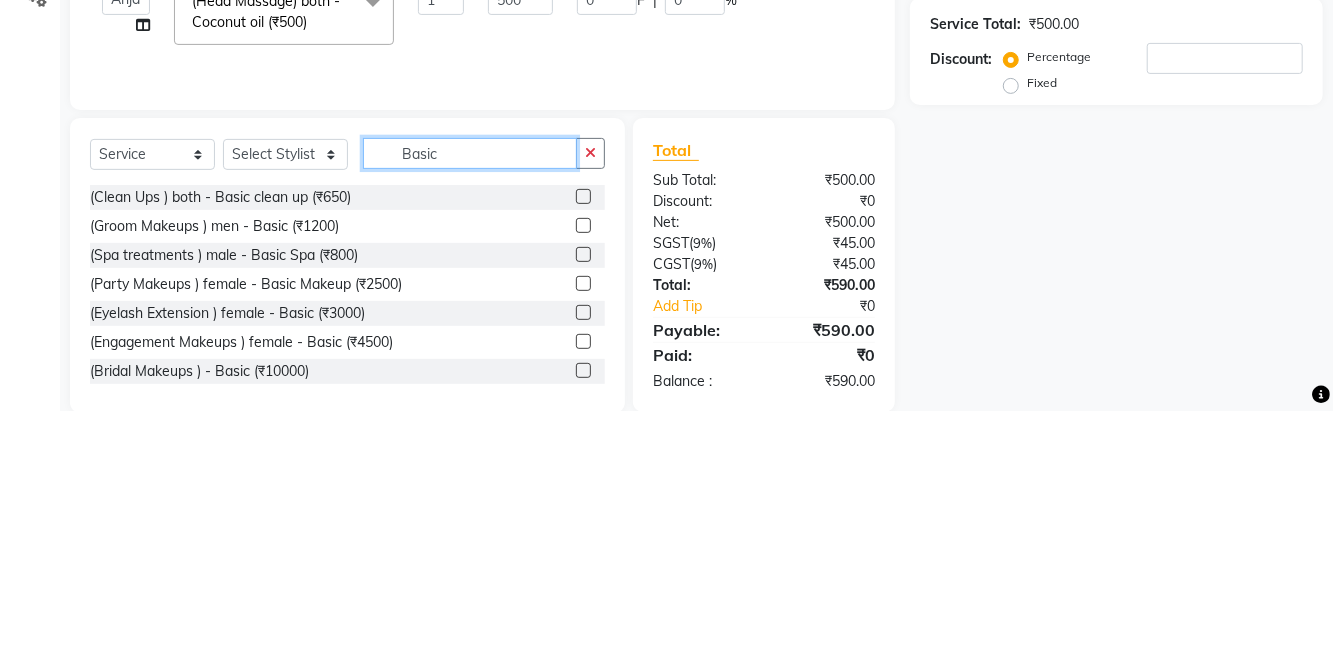 type on "Basic" 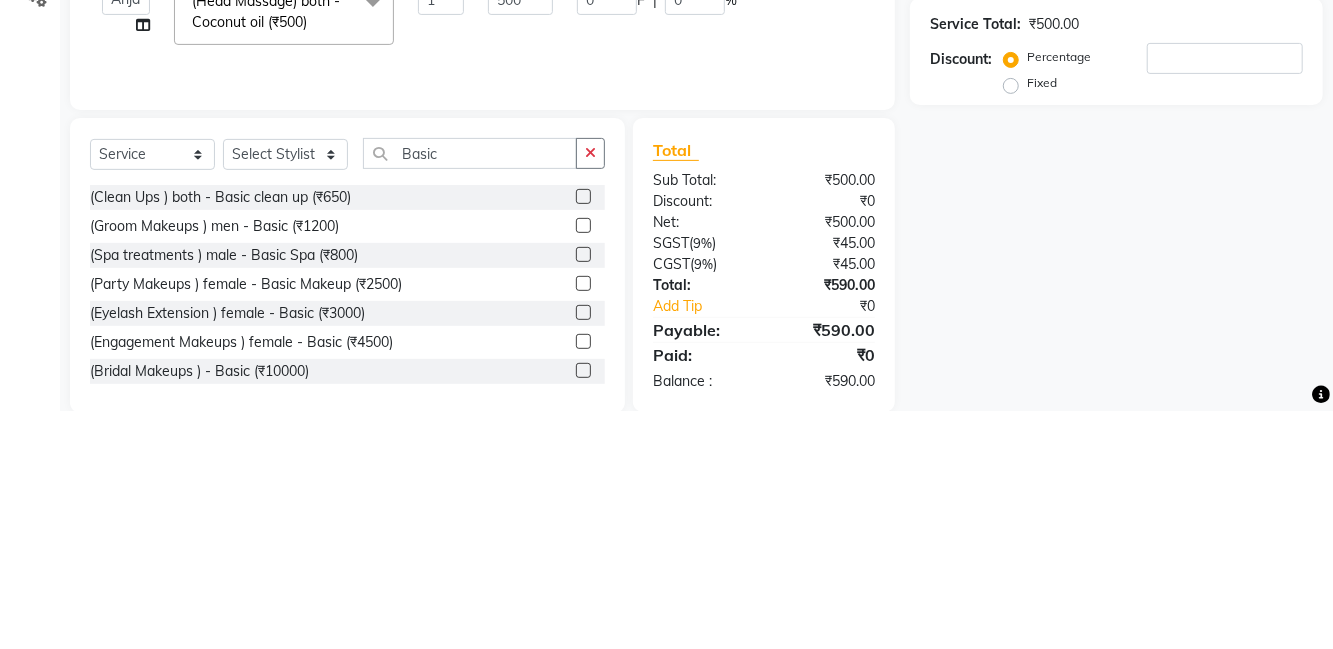 click 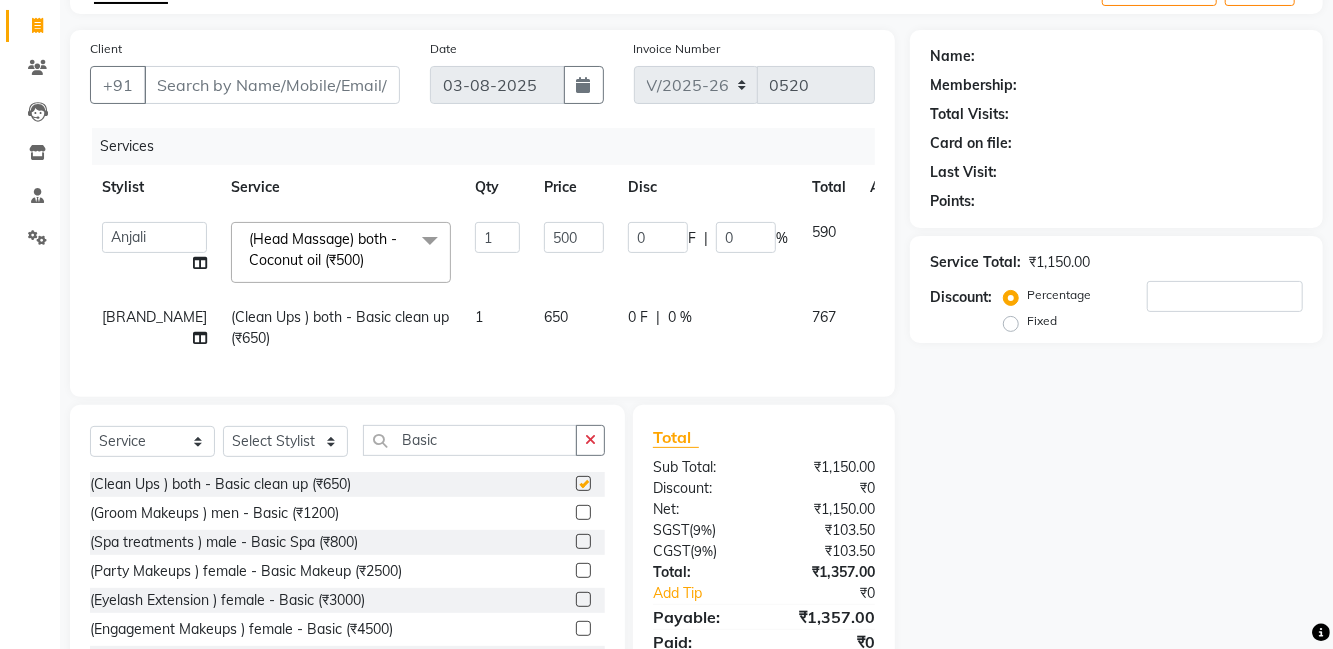 checkbox on "false" 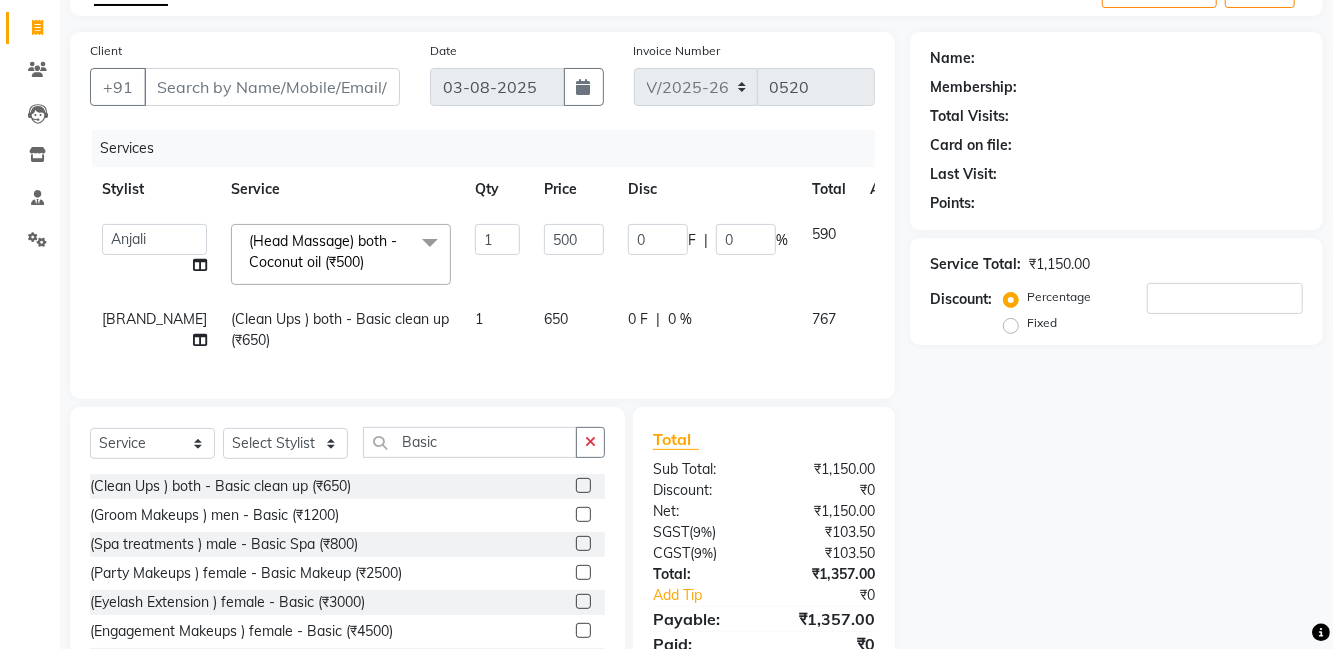scroll, scrollTop: 102, scrollLeft: 0, axis: vertical 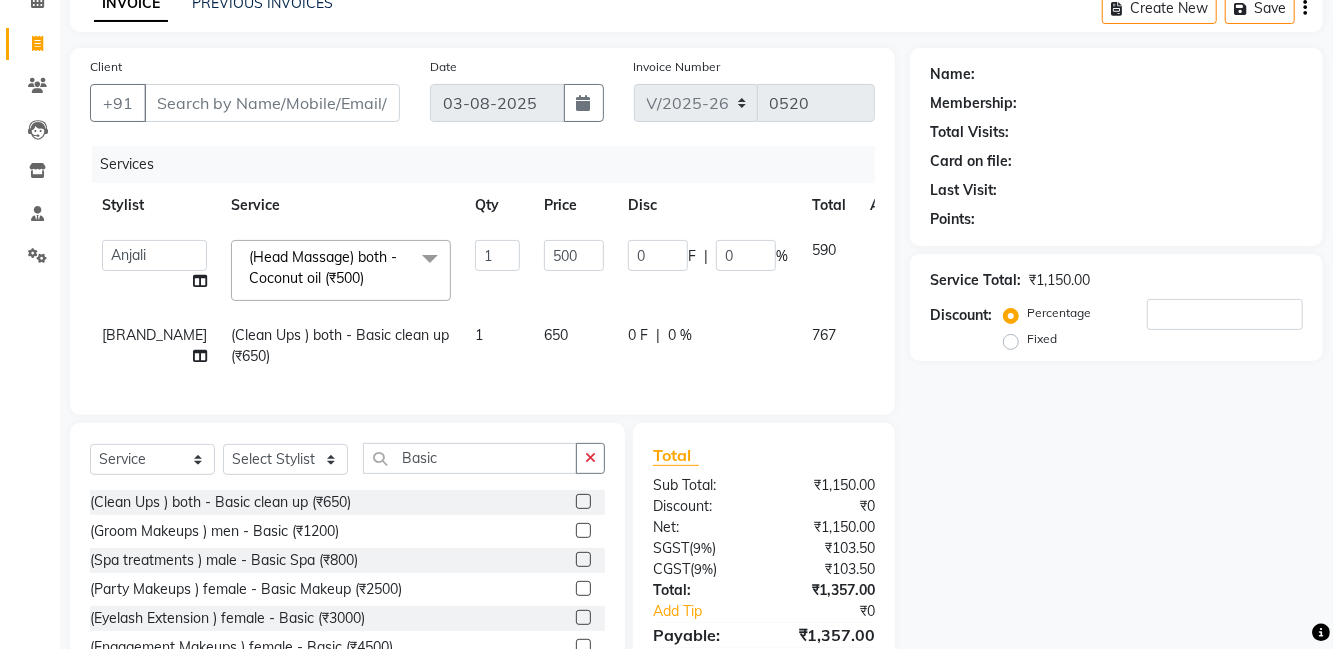 click 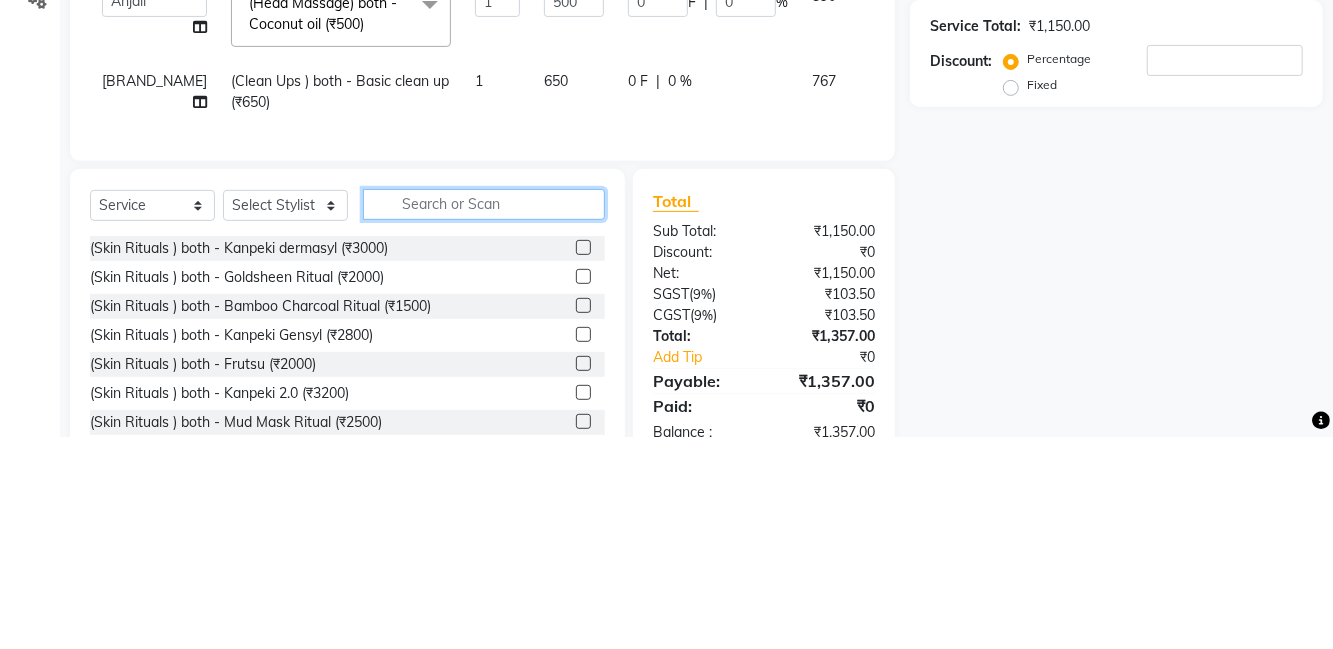 scroll, scrollTop: 144, scrollLeft: 0, axis: vertical 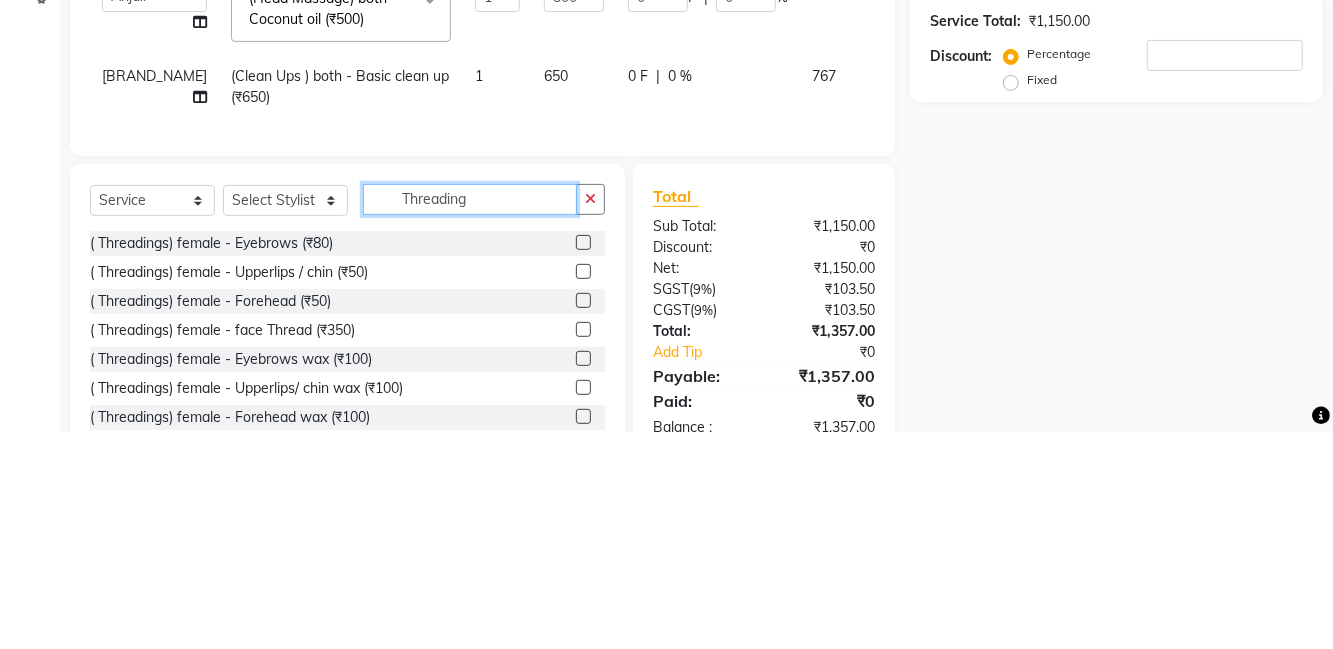 type on "Threading" 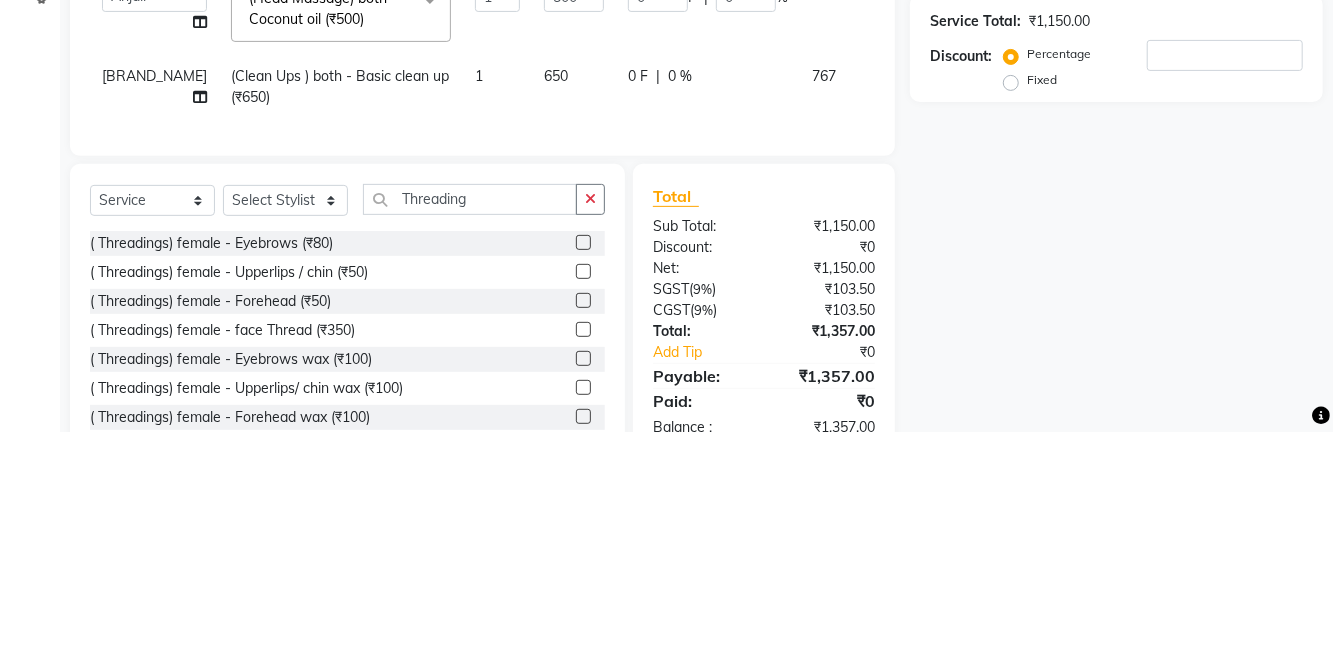 click on "Name: Membership: Total Visits: Card on file: Last Visit:  Points:  Service Total:  ₹1,150.00  Discount:  Percentage   Fixed" 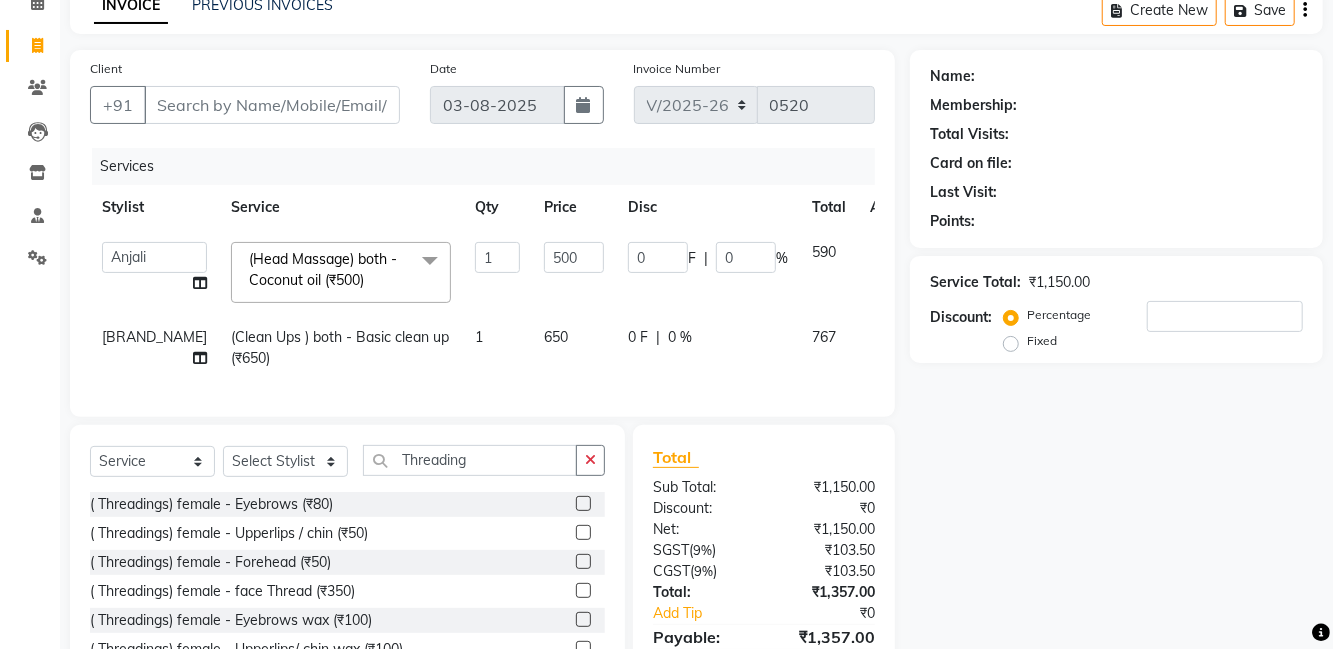 scroll, scrollTop: 102, scrollLeft: 0, axis: vertical 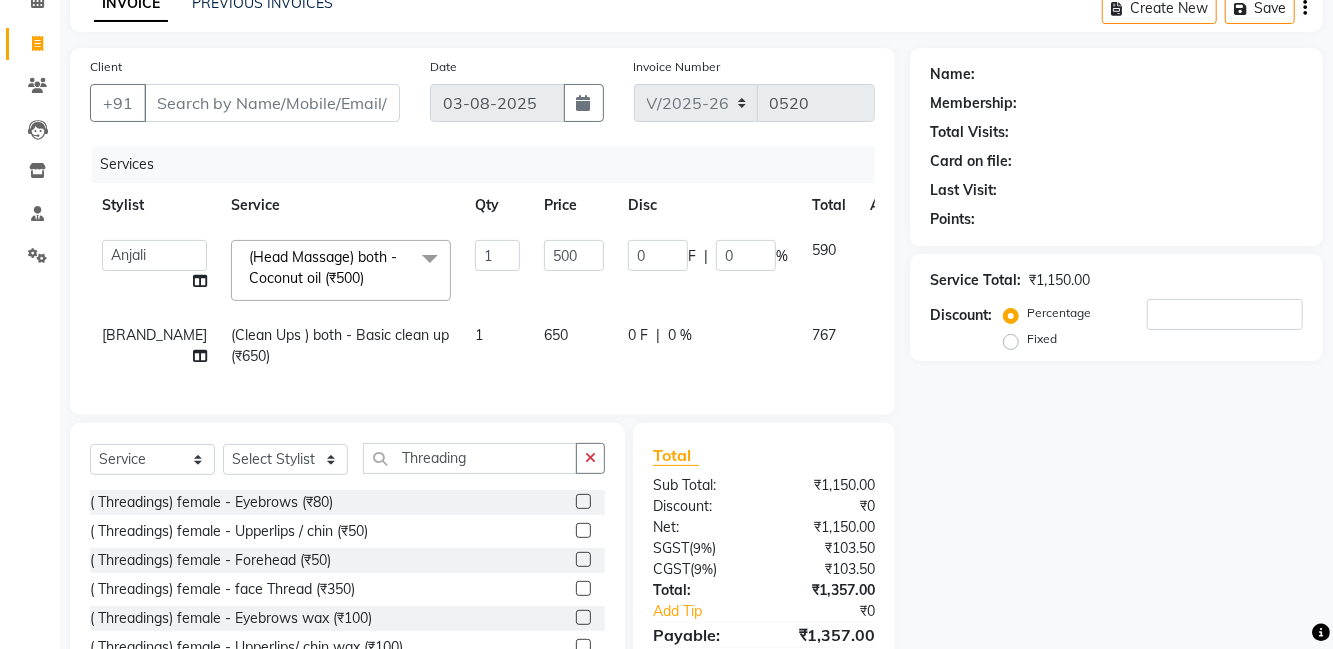 click on "( Threadings) female - Eyebrows (₹80)" 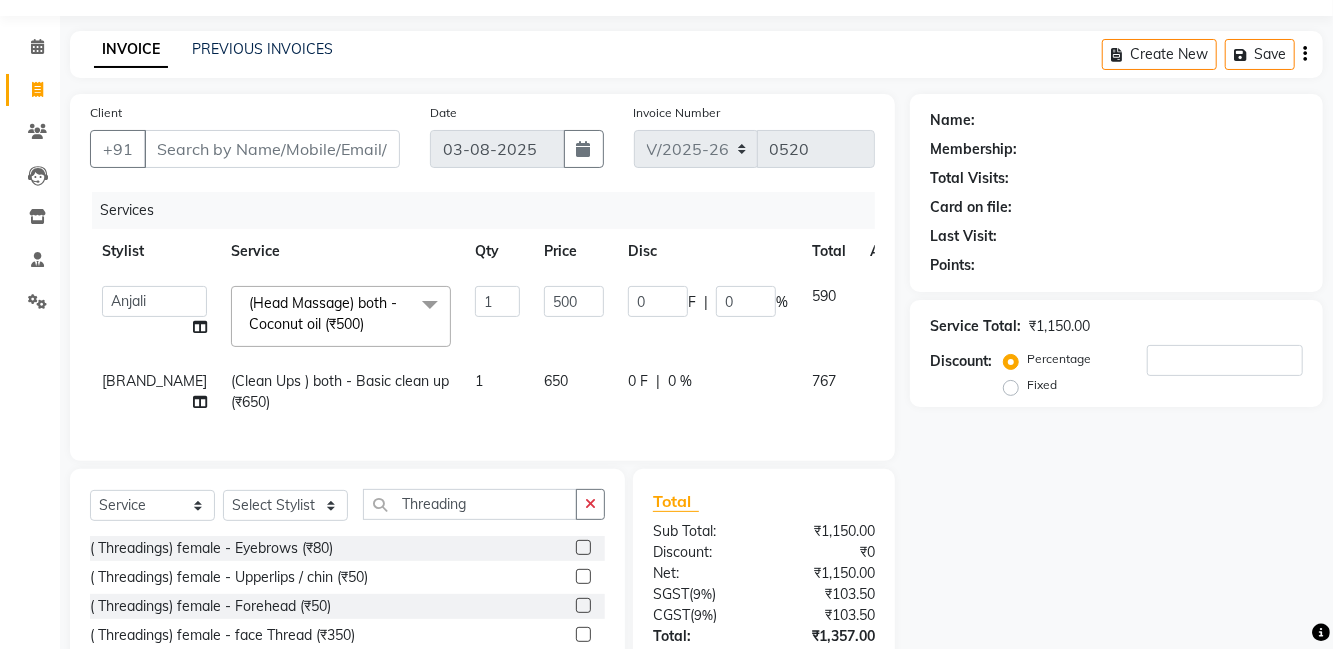 scroll, scrollTop: 51, scrollLeft: 0, axis: vertical 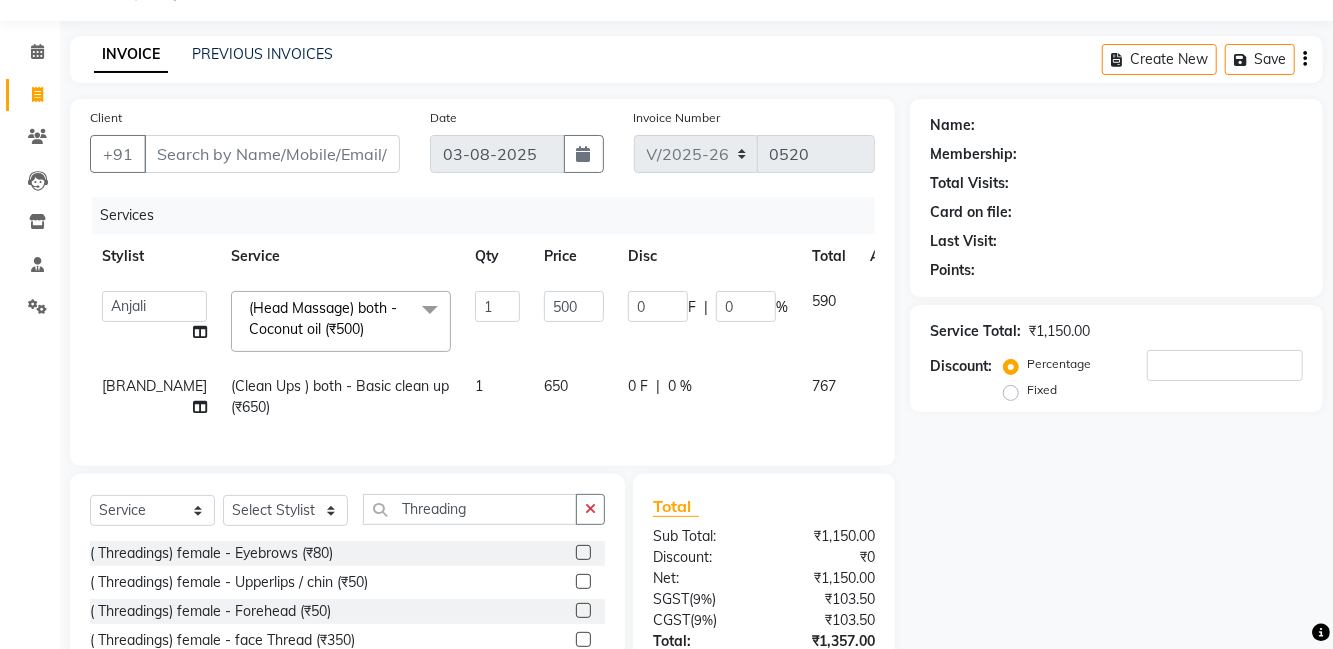 click on "( Threadings) female - Eyebrows (₹80)" 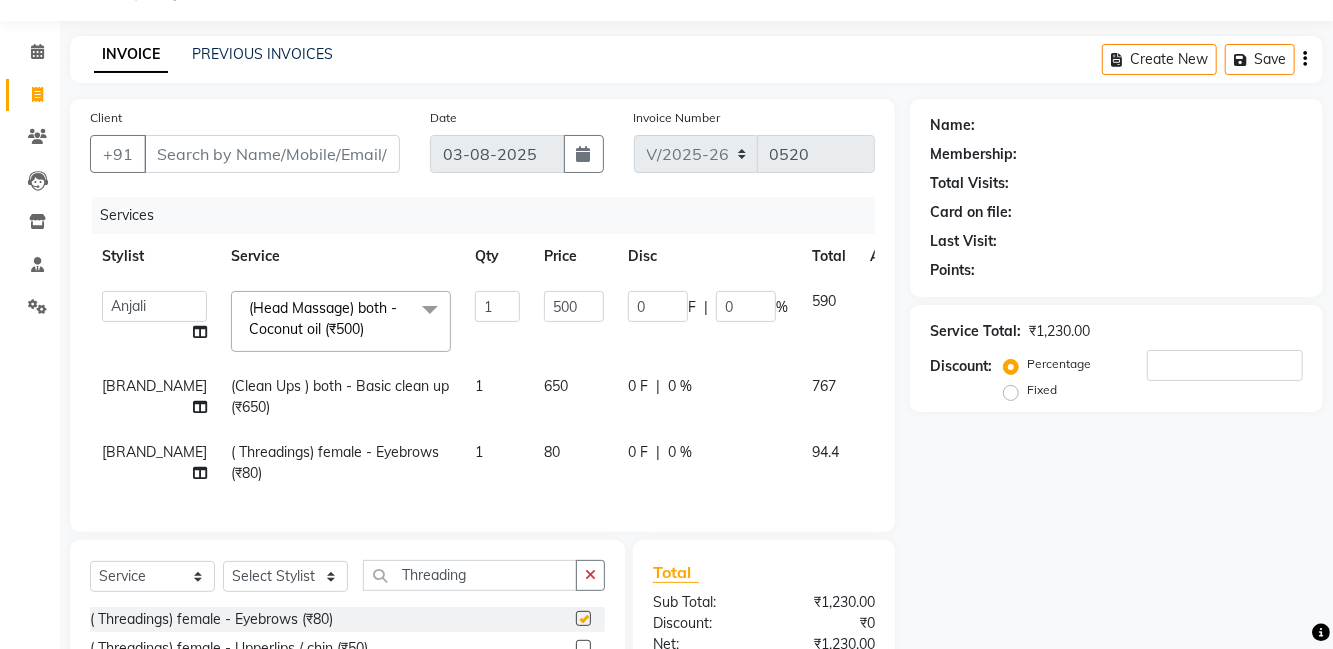 checkbox on "false" 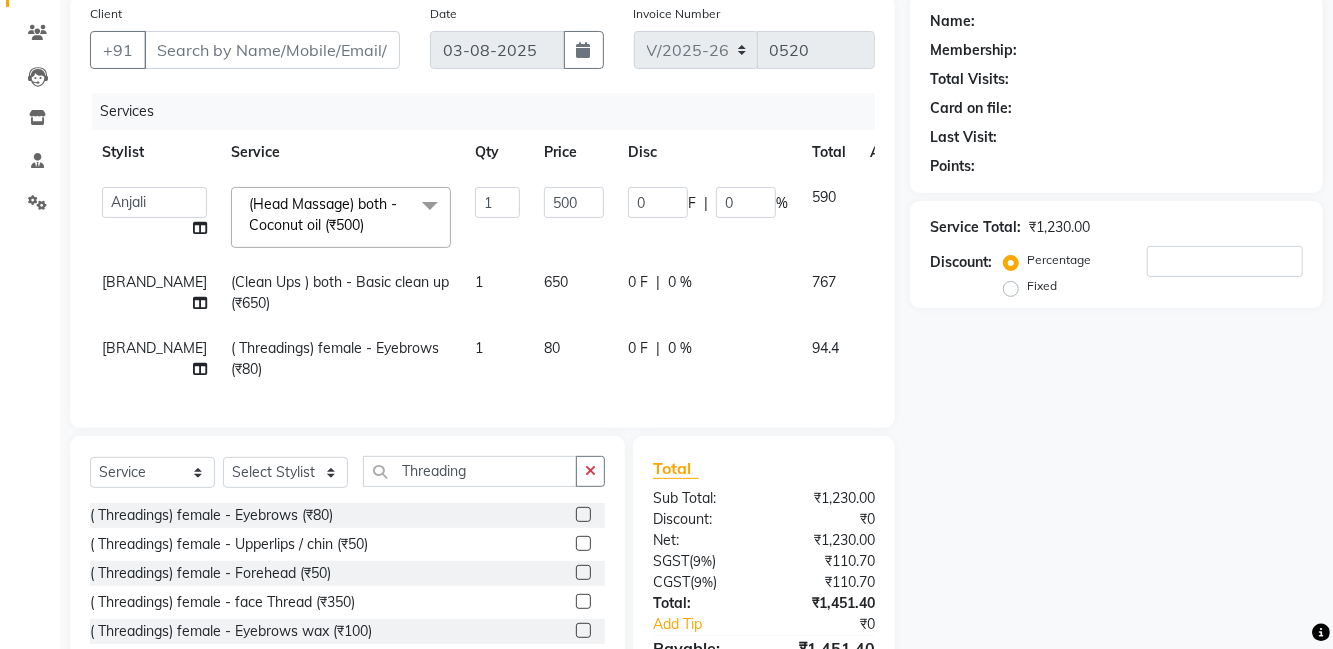 scroll, scrollTop: 157, scrollLeft: 0, axis: vertical 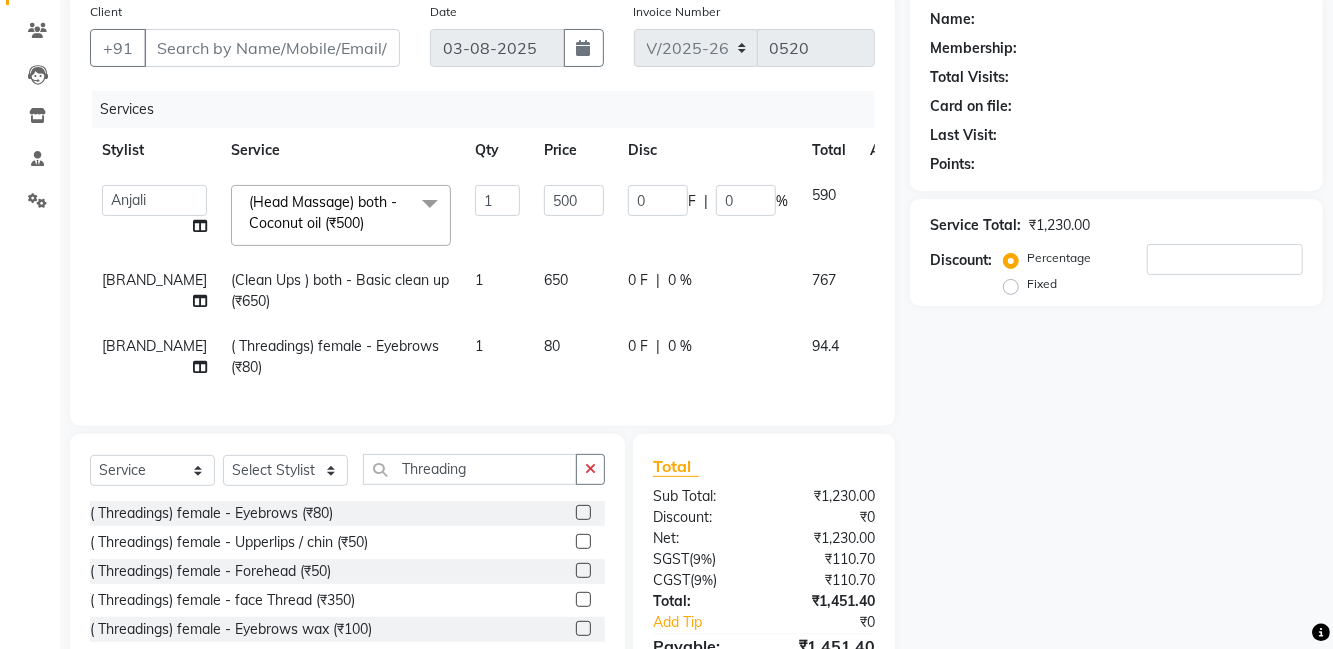 click on "0 F | 0 %" 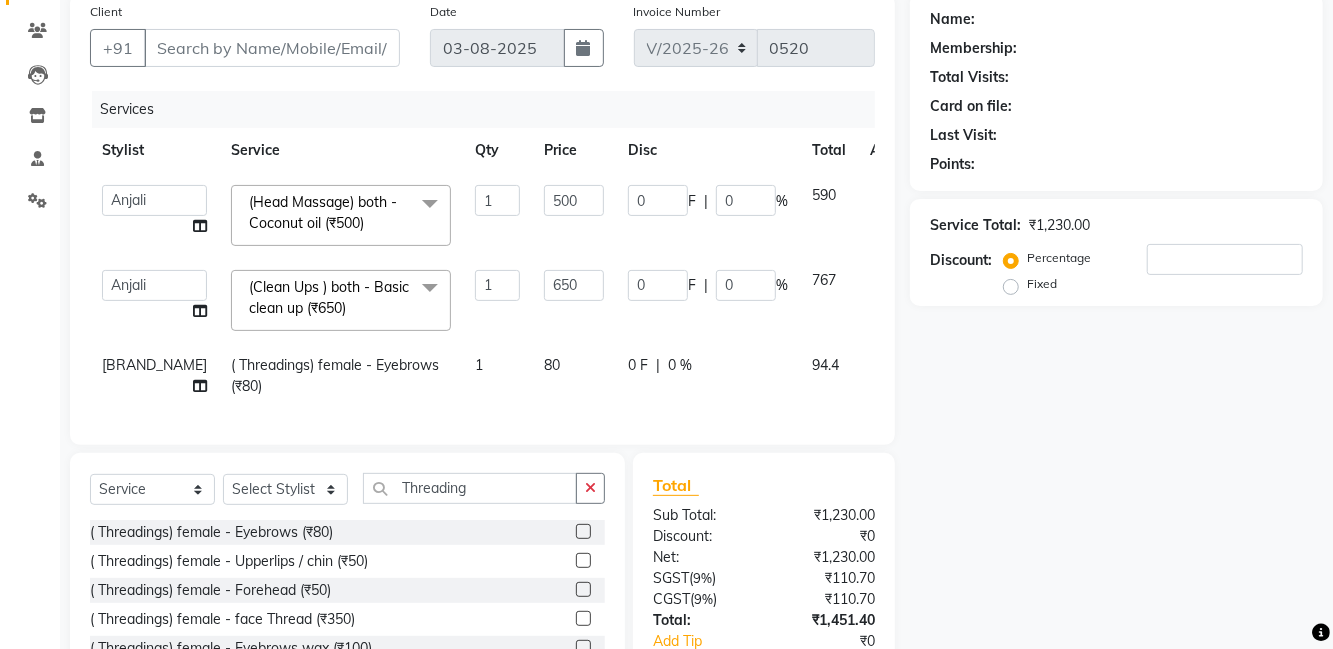 click on "0 F | 0 %" 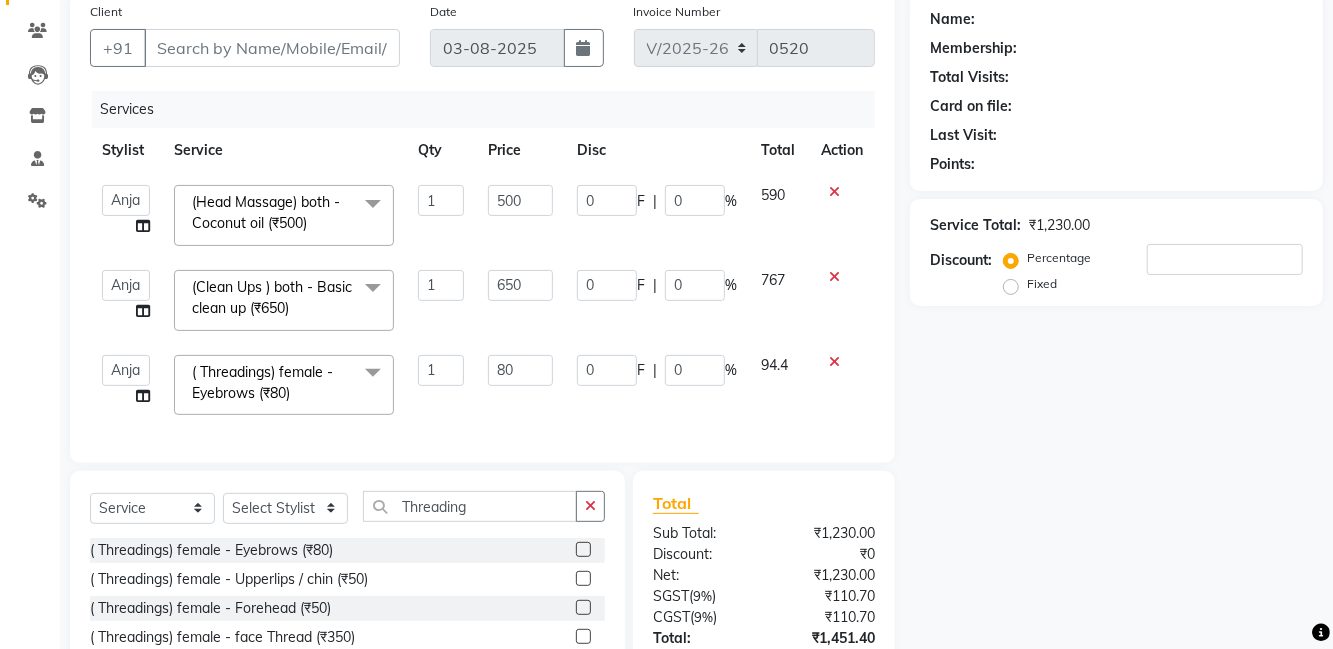 click on "767" 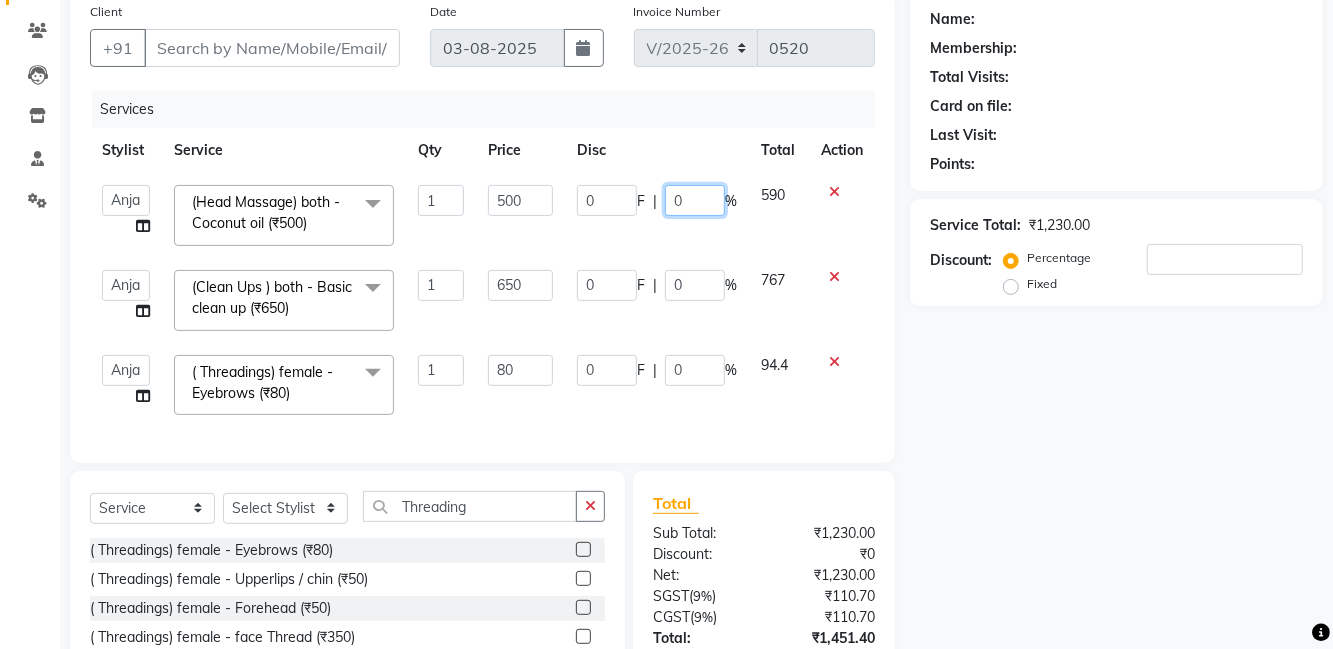 click on "0" 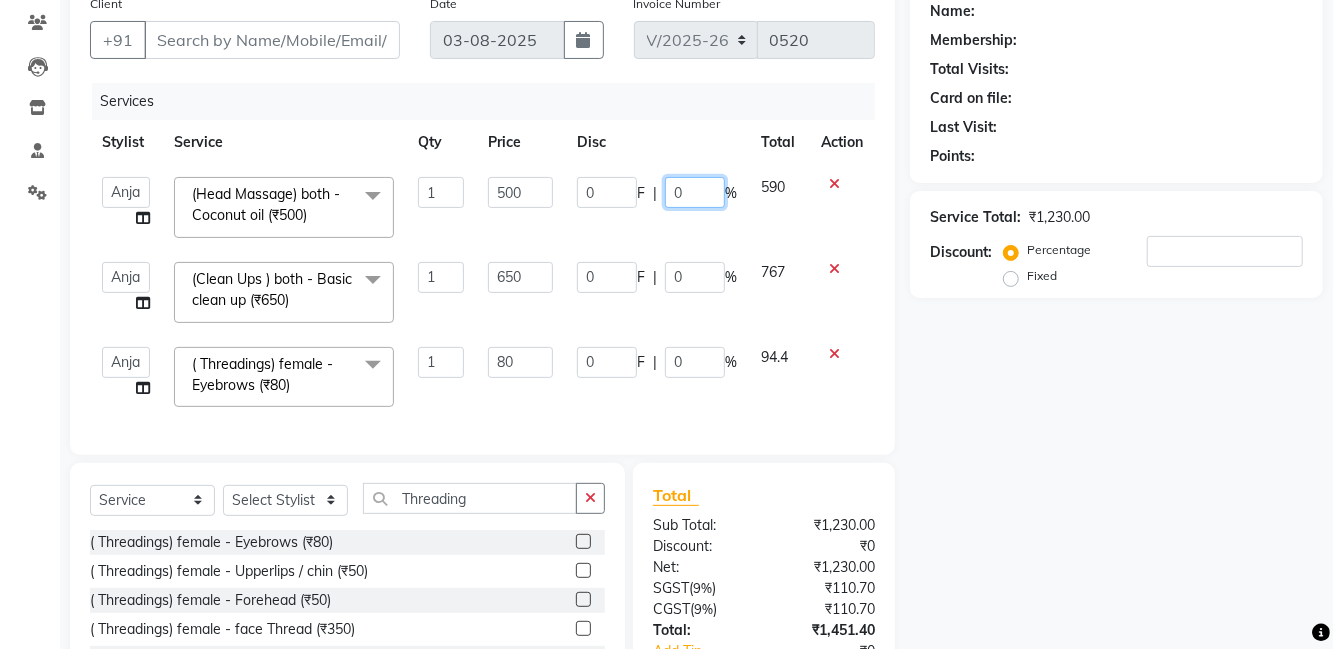 scroll, scrollTop: 197, scrollLeft: 0, axis: vertical 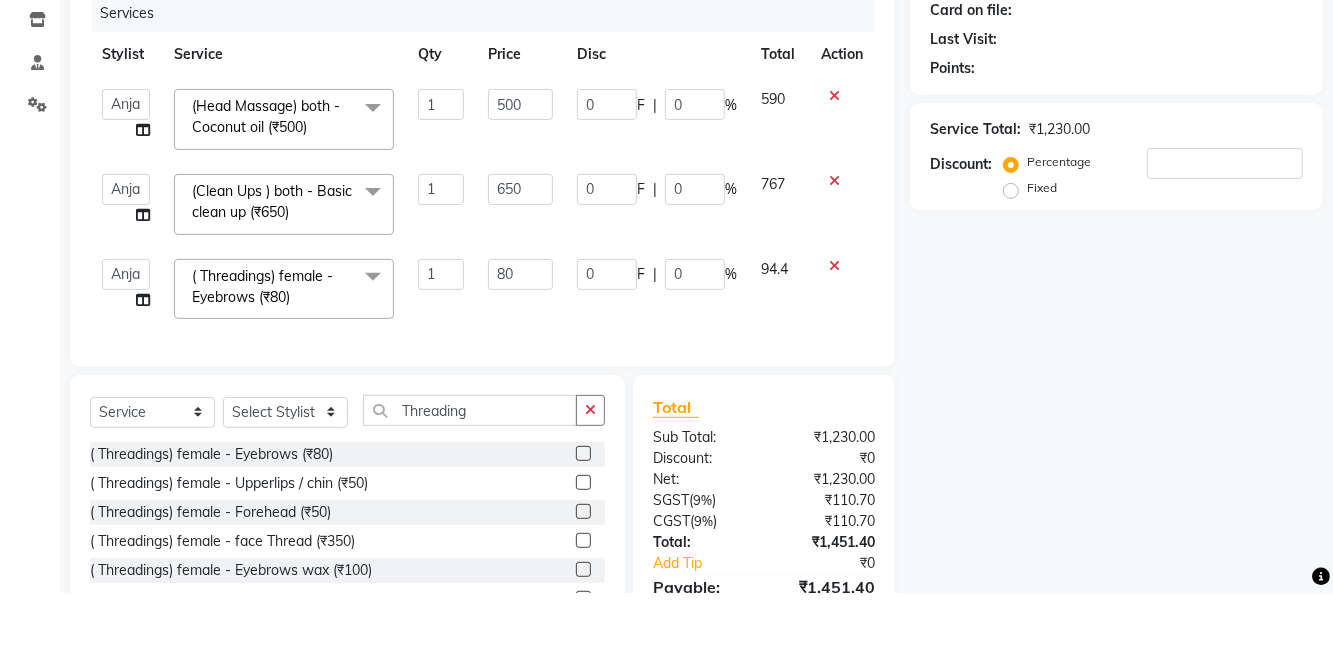 click on "Name: [NAME] Membership: [NAME] Total Visits: [NUMBER] Card on file: [NAME] Last Visit: [DATE] Points: [NUMBER] Service Total: ₹1,230.00 Discount: Percentage Fixed" 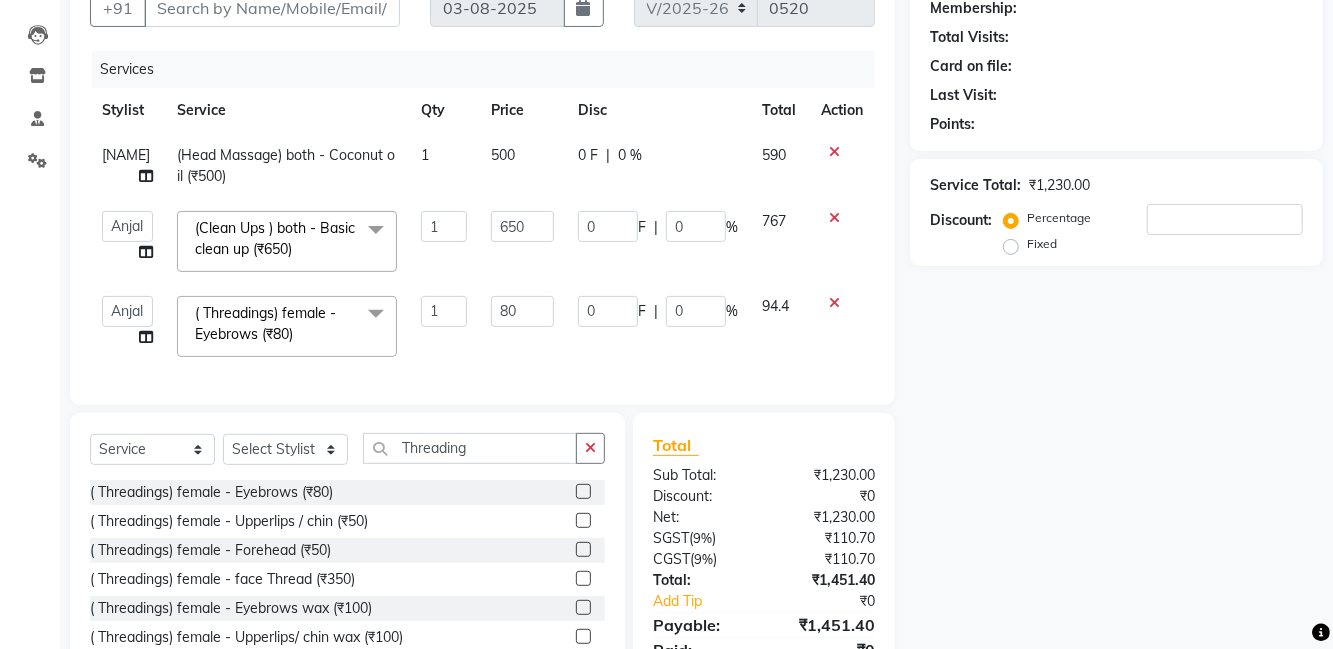 click on "0 F | 0 %" 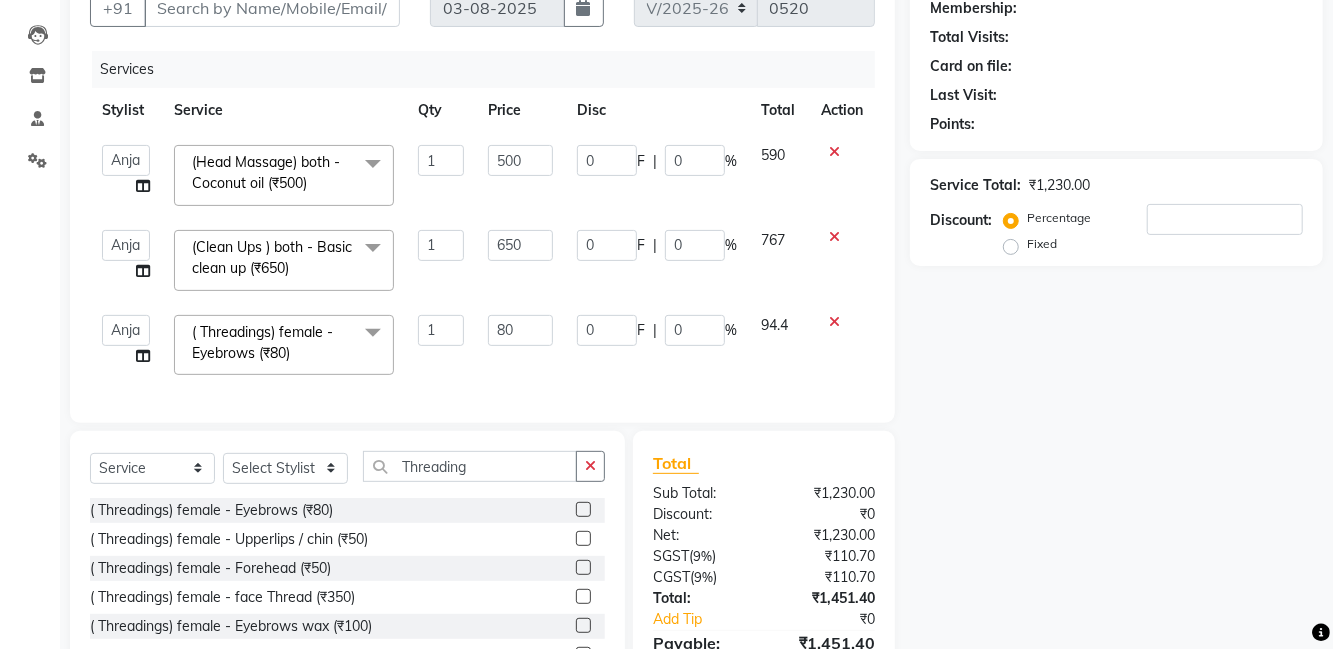 click on "Client +91 Date 03-08-2025 Invoice Number V/2025 V/2025-26 0520 Services Stylist Service Qty Price Disc Total Action [NAME] [NAME] [NAME] [NAME] [NAME] [NAME] [NAME] [NAME] [NAME] [NAME] [NAME] [NAME] [NAME] [NAME] [NAME] [NAME] (Head Massage) both - Coconut oil (₹500) x (Skin Rituals ) both - Kanpeki dermasyl (Skin Rituals ) both - Goldsheen Ritual (Skin Rituals ) both - Bamboo Charcoal Ritual (Skin Rituals ) both - Kanpeki Gensyl (Skin Rituals ) both - Frutsu (Skin Rituals ) both - Kanpeki 2.0 (Skin Rituals ) both - Mud Mask Ritual (Skin Rituals ) both - O3+Whitning & Seaweed Range (Skin Rituals ) both - O3+ Rejuvinating Range (Skin Rituals ) both - Hydra Facial Luzo services Foot massage Rubber mask (dtan / Bleach ) both - Normal Dtan (dtan / Bleach ) both - Brand dtan (dtan / Bleach ) both - Full body bleach (dtan / Bleach ) both - face bleach (dtan / Bleach ) both - Full body (dtan / Bleach ) both - Half arm/leg/front/back 1 500 0 F | 0" 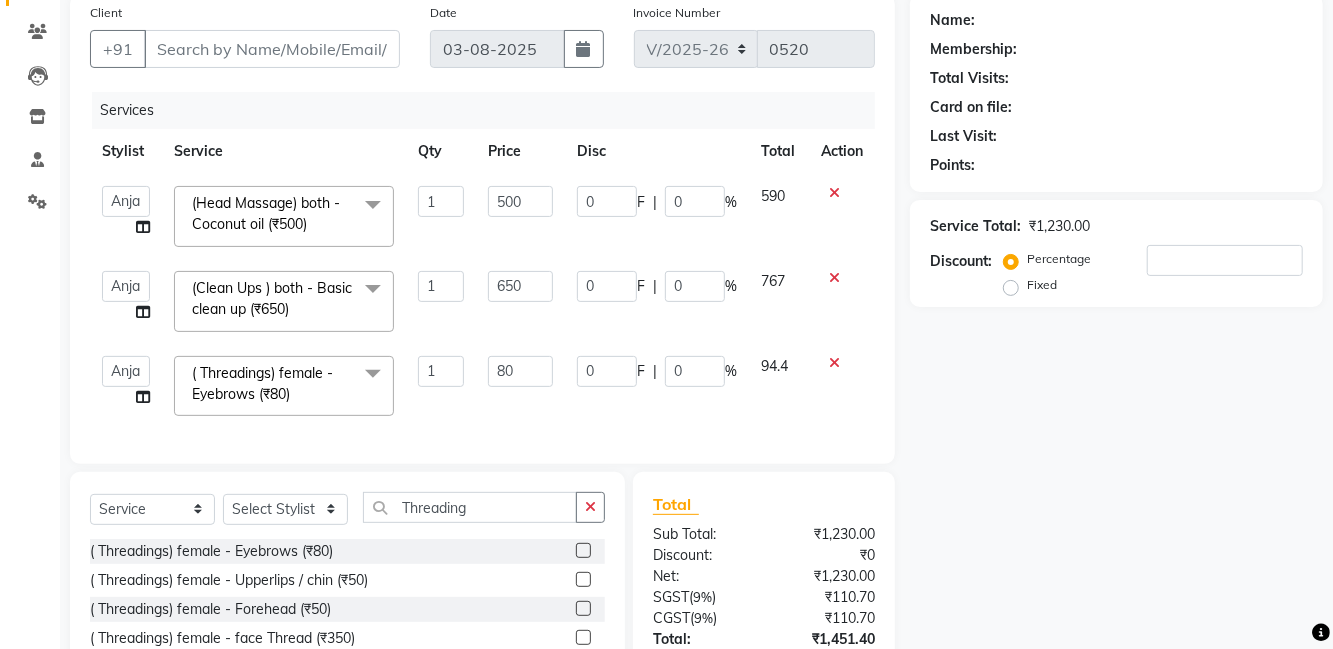 scroll, scrollTop: 157, scrollLeft: 0, axis: vertical 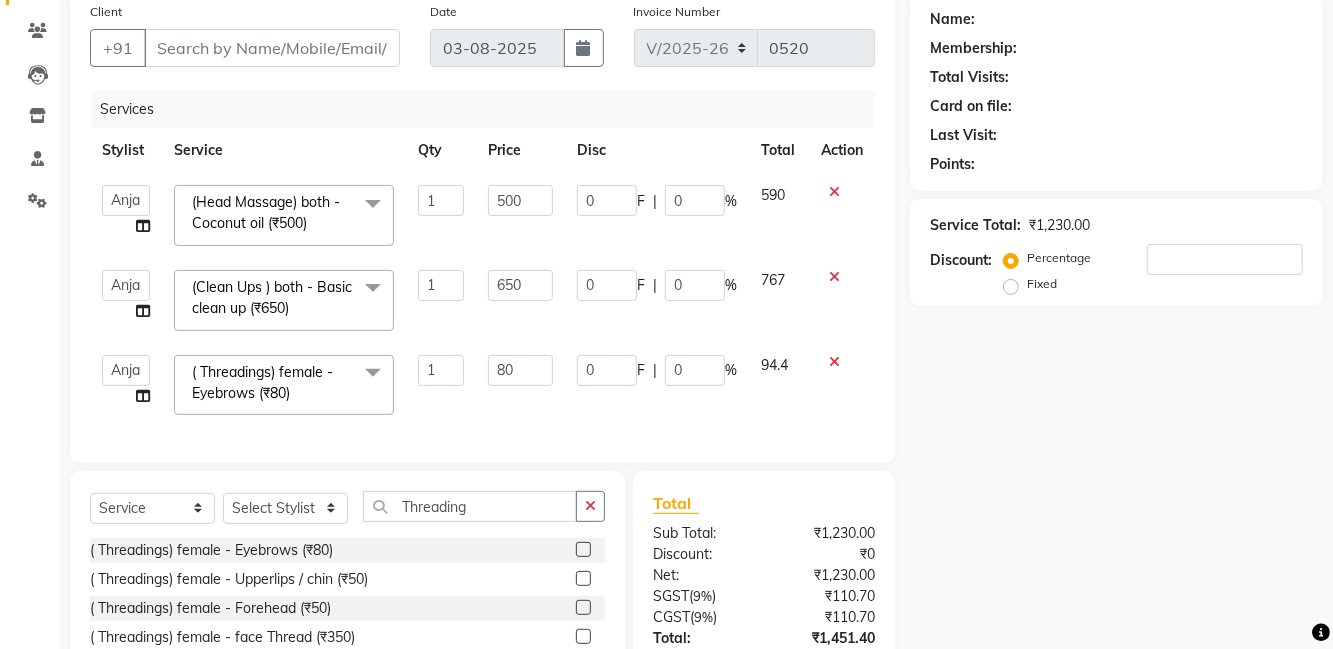click 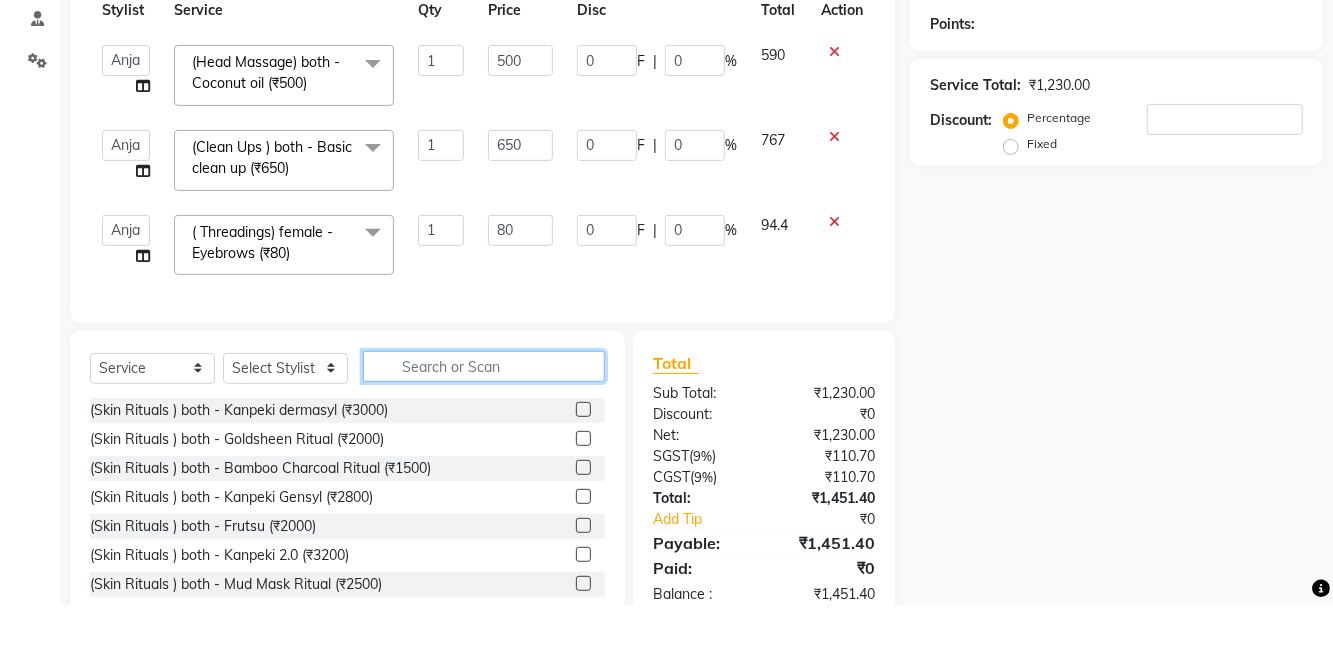 scroll, scrollTop: 253, scrollLeft: 0, axis: vertical 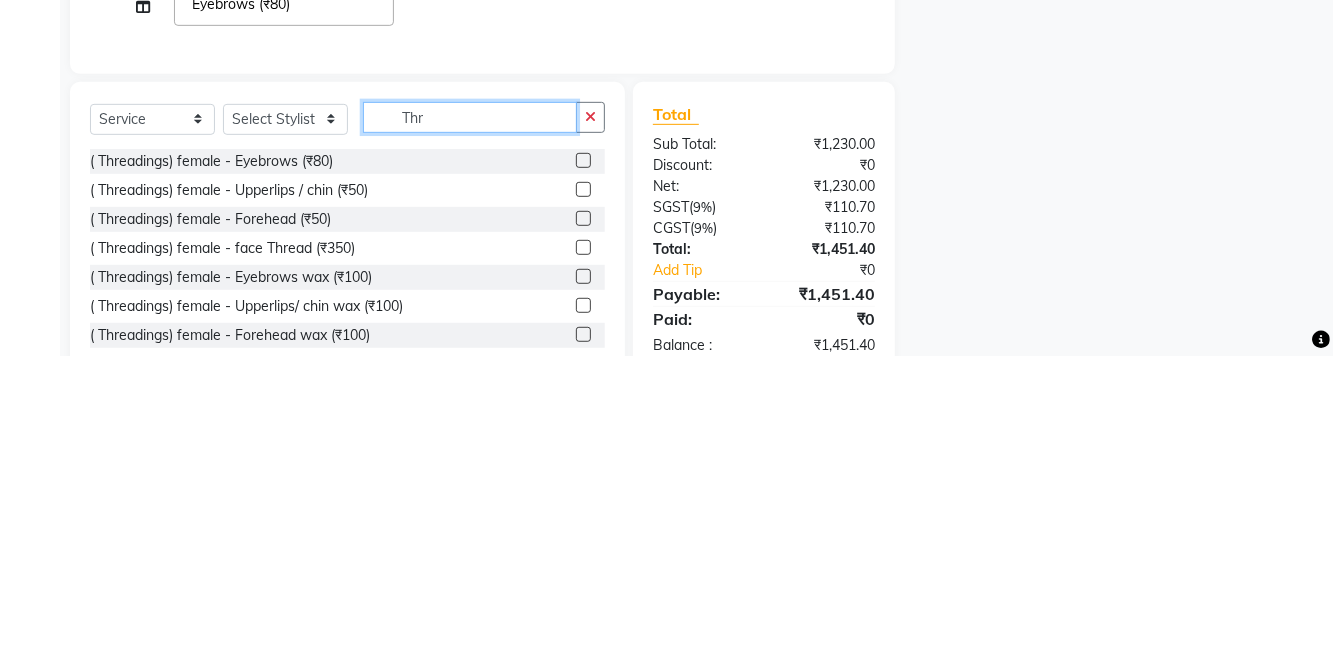 type on "Thr" 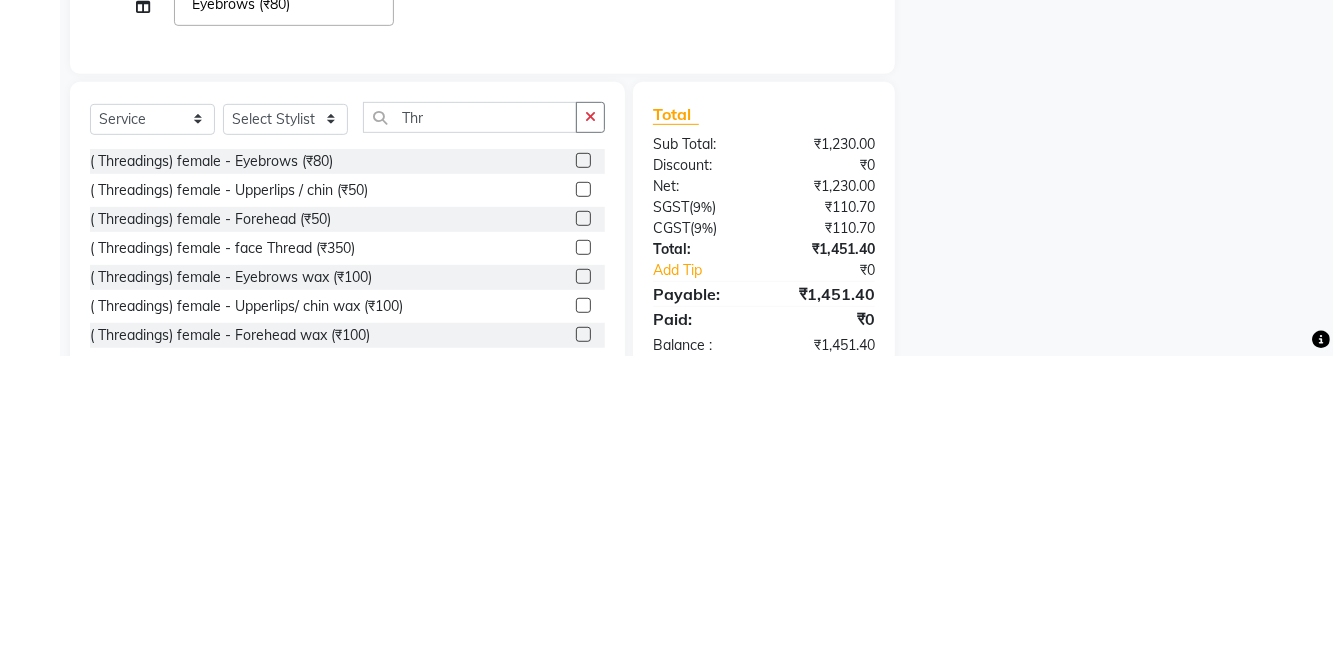 click 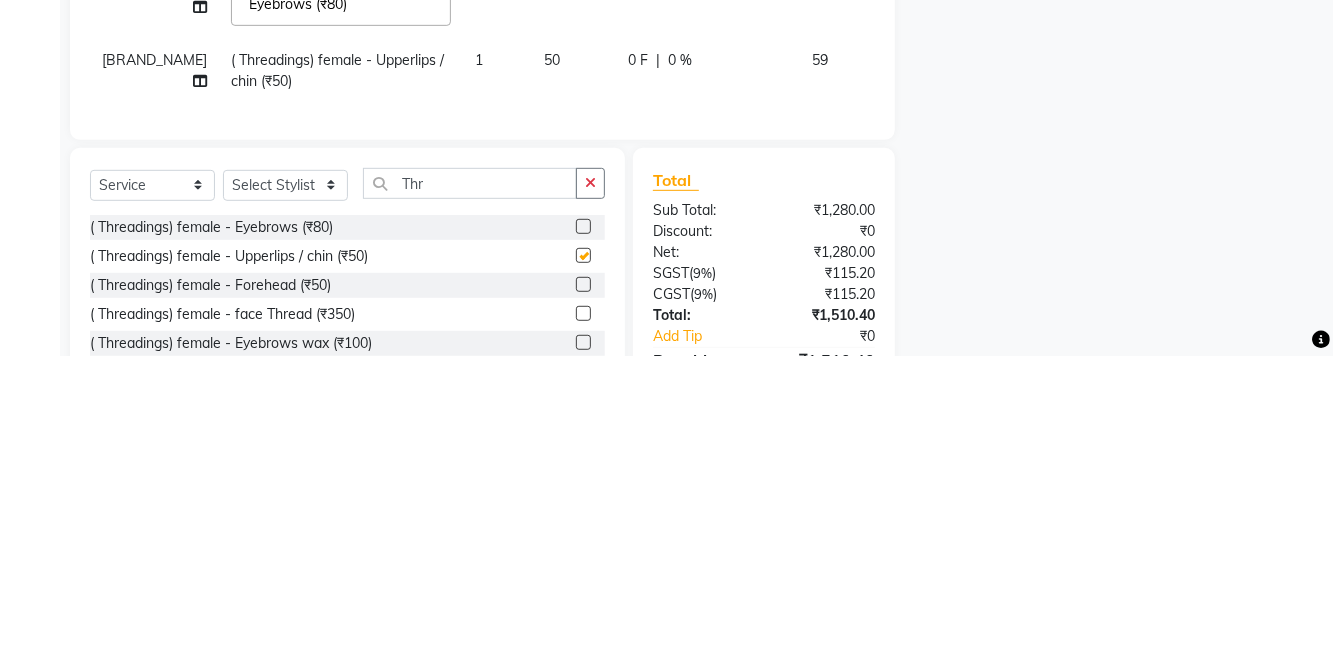 scroll, scrollTop: 253, scrollLeft: 0, axis: vertical 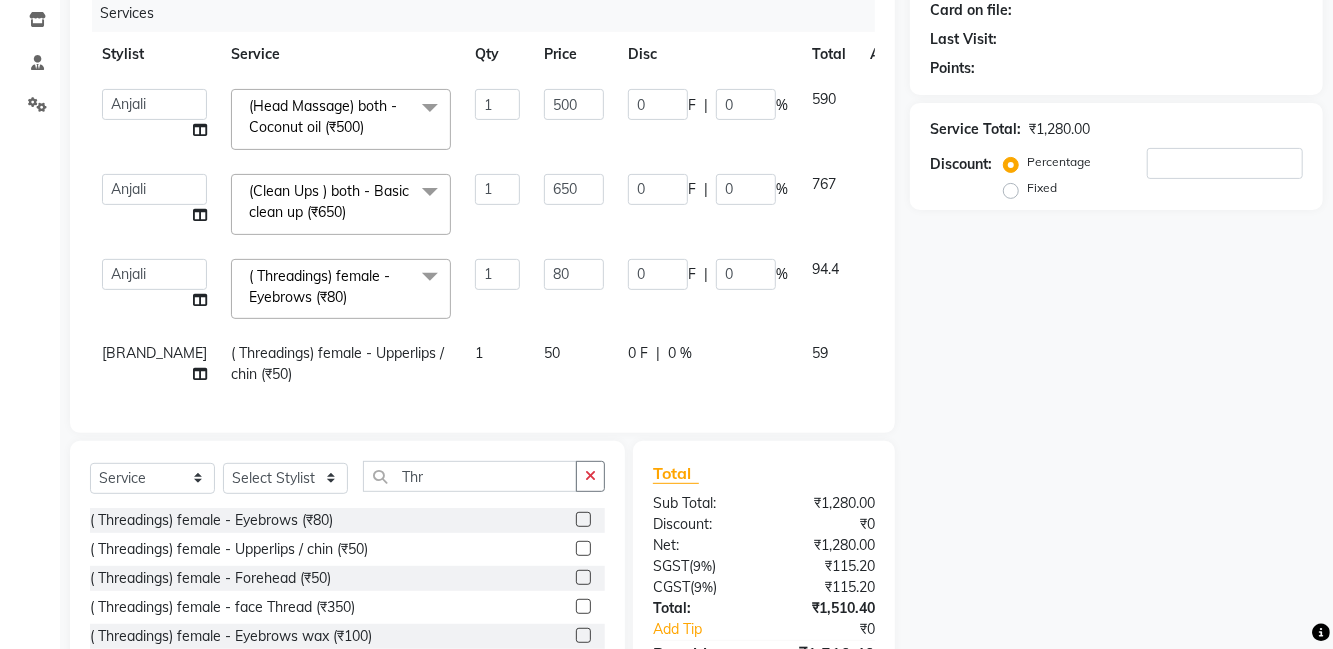 checkbox on "false" 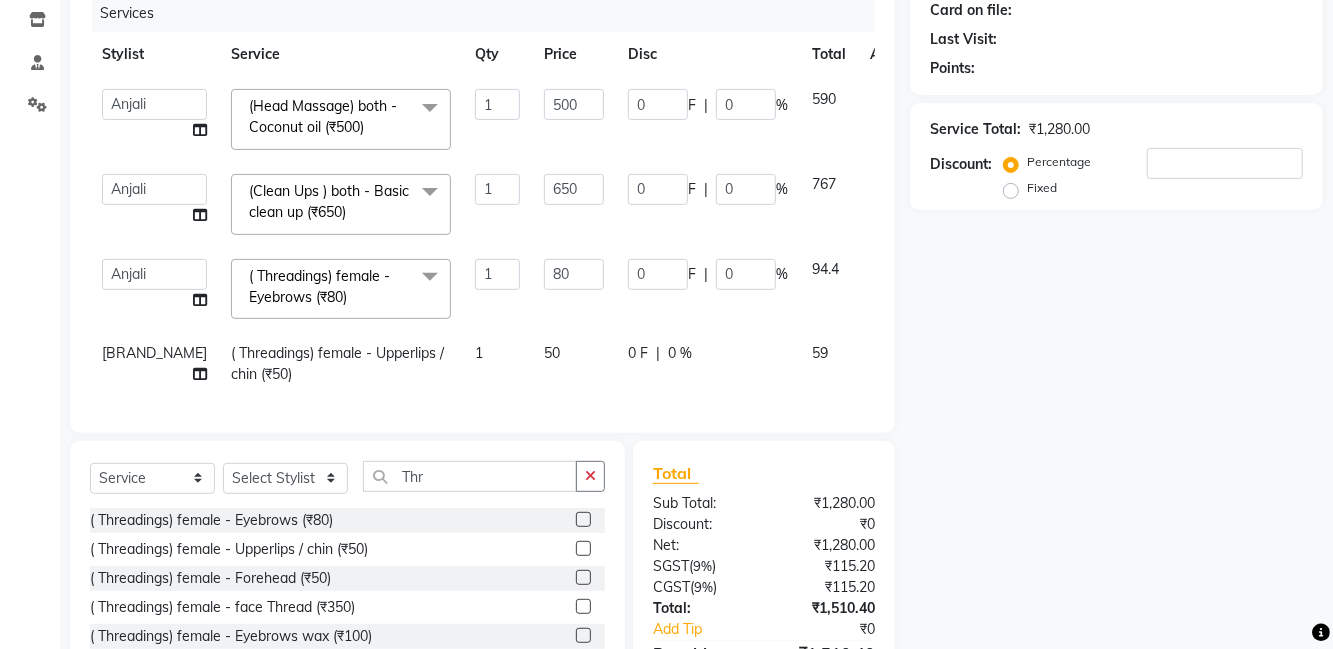 click 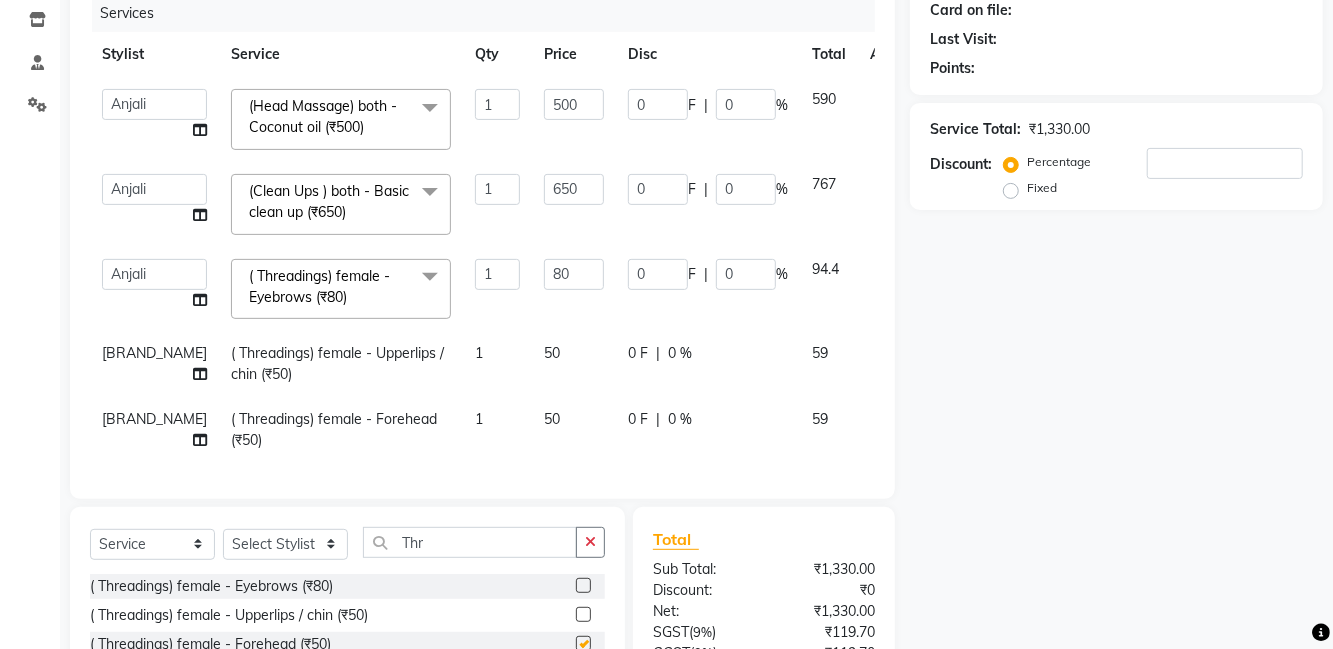 checkbox on "false" 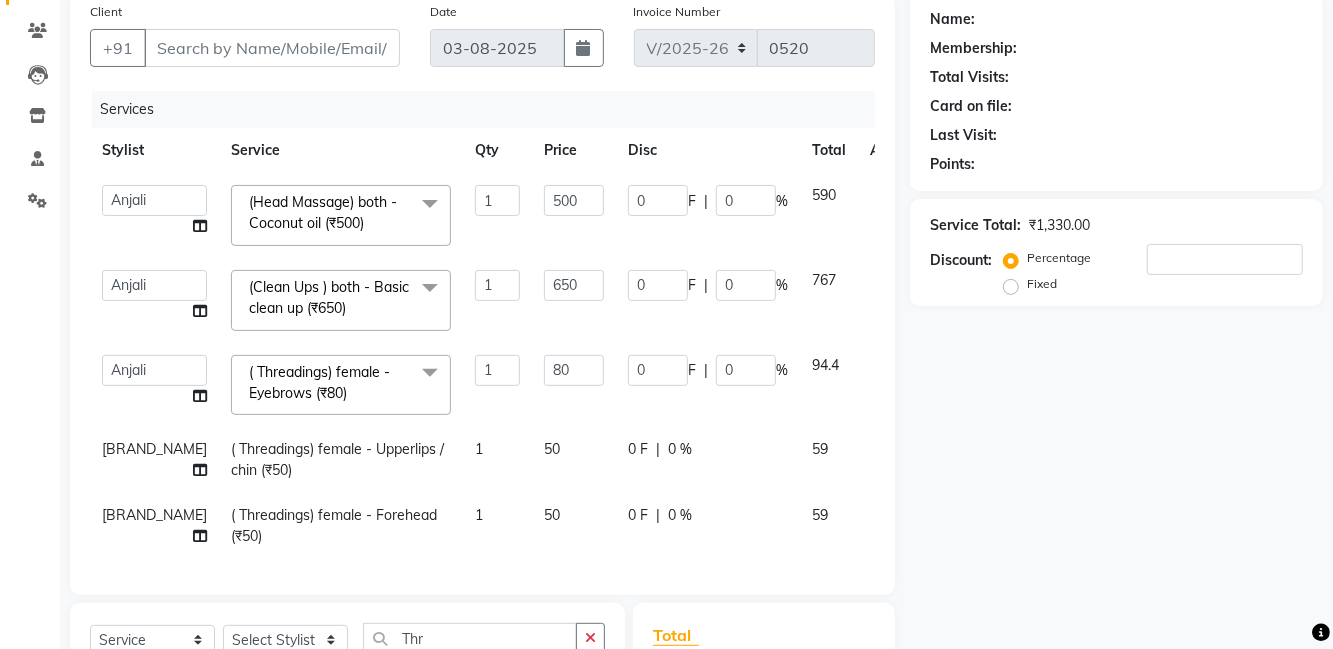 scroll, scrollTop: 0, scrollLeft: 0, axis: both 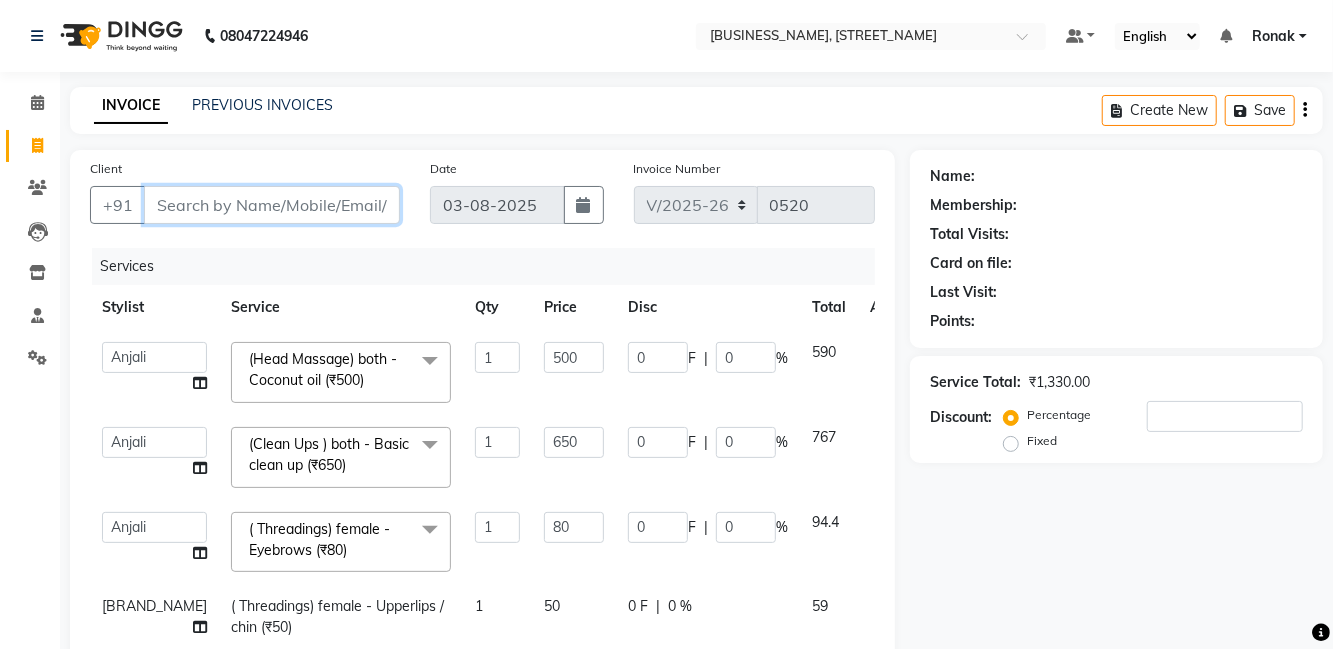 click on "Client" at bounding box center (272, 205) 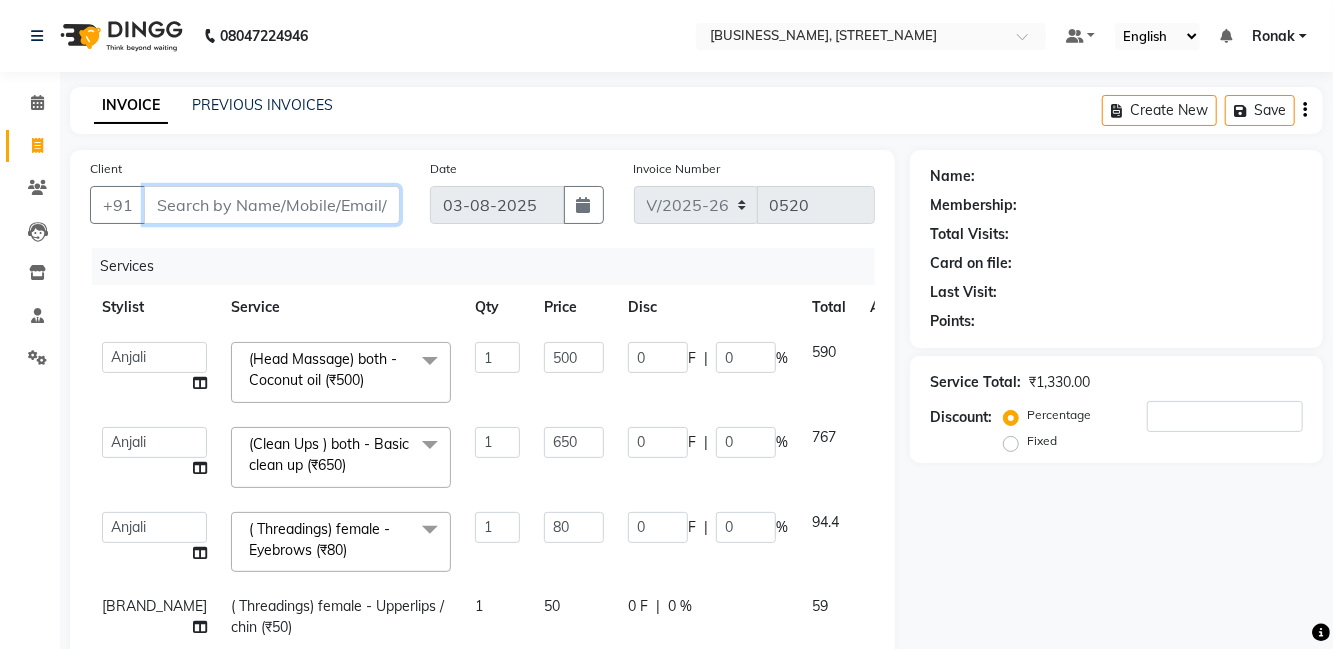 type on "9" 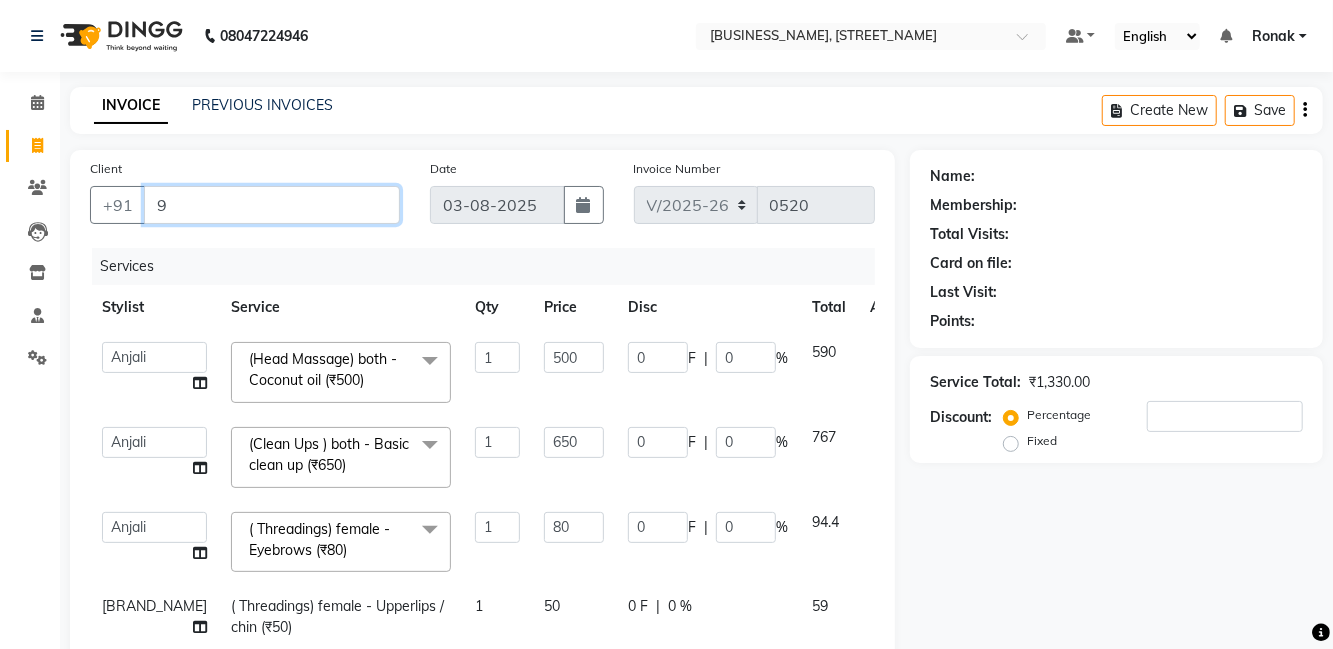 type on "0" 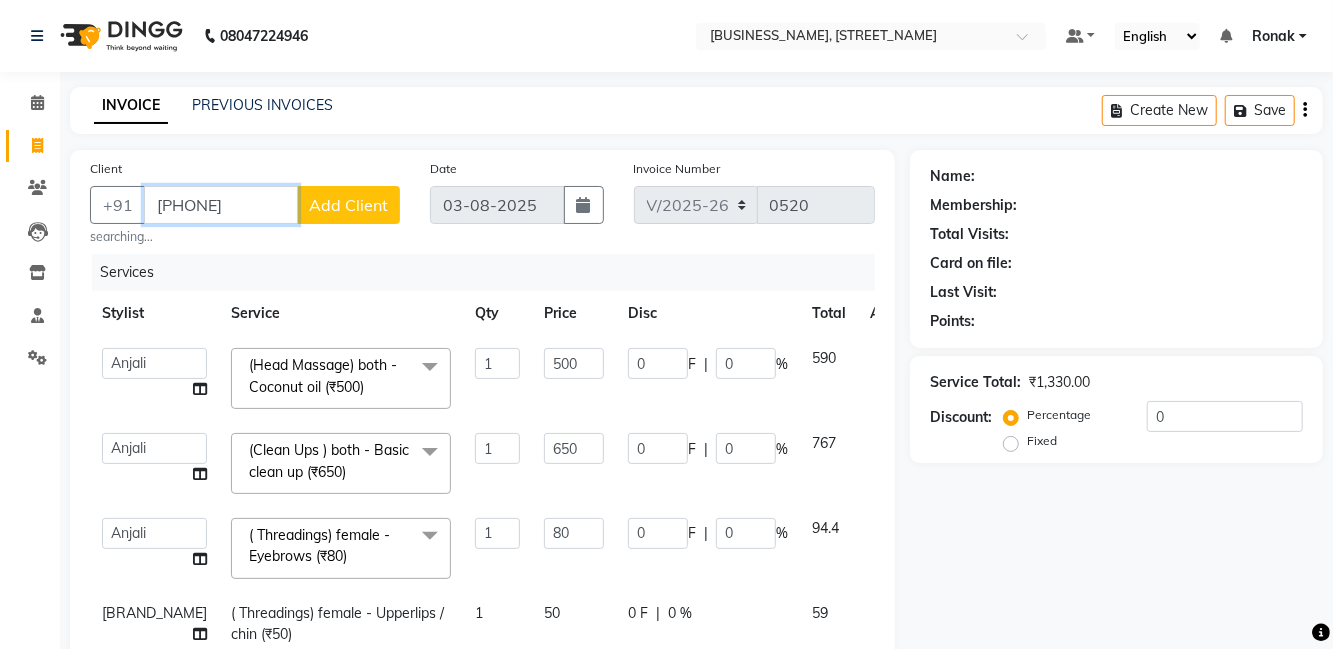 type on "[PHONE]" 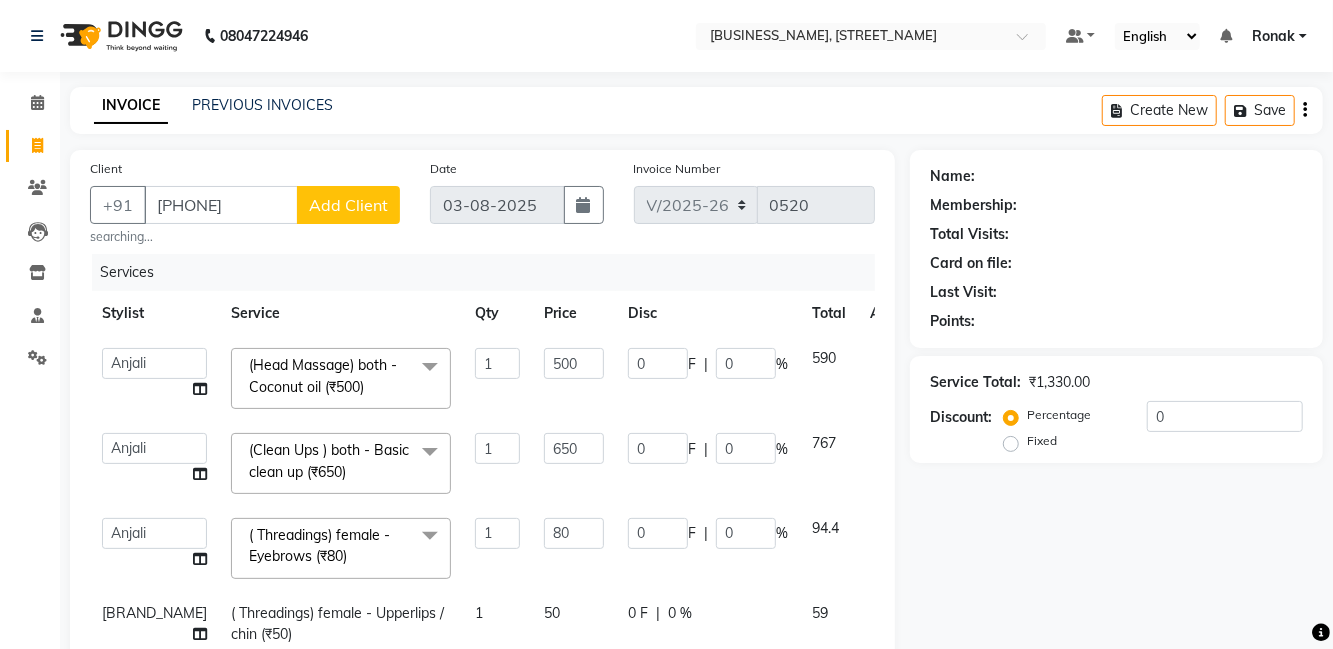 click on "Add Client" 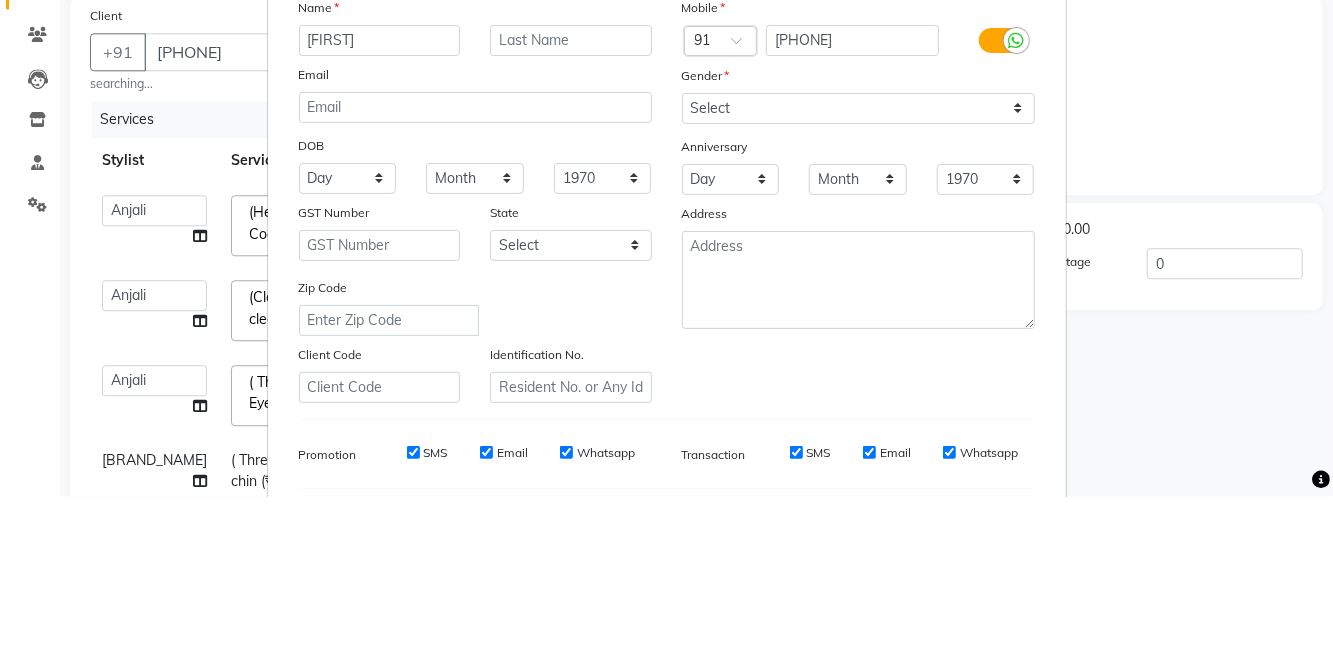 type on "[FIRST]" 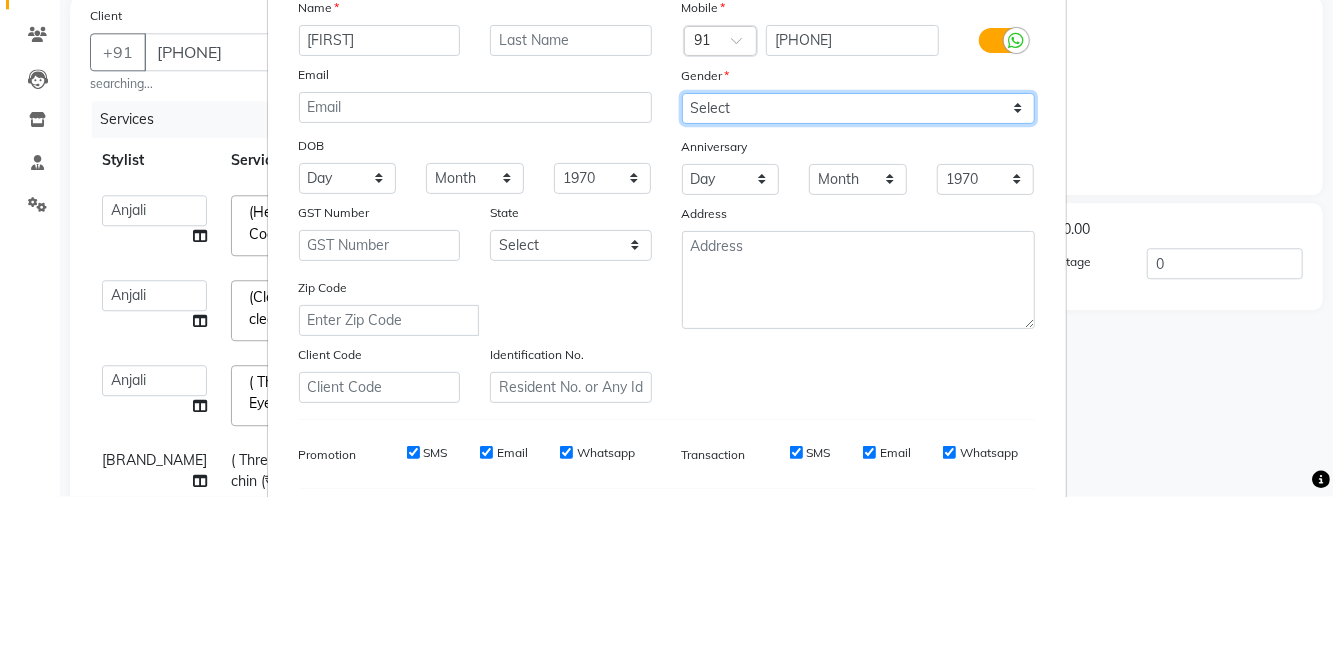 click on "Select Male Female Other Prefer Not To Say" at bounding box center [858, 261] 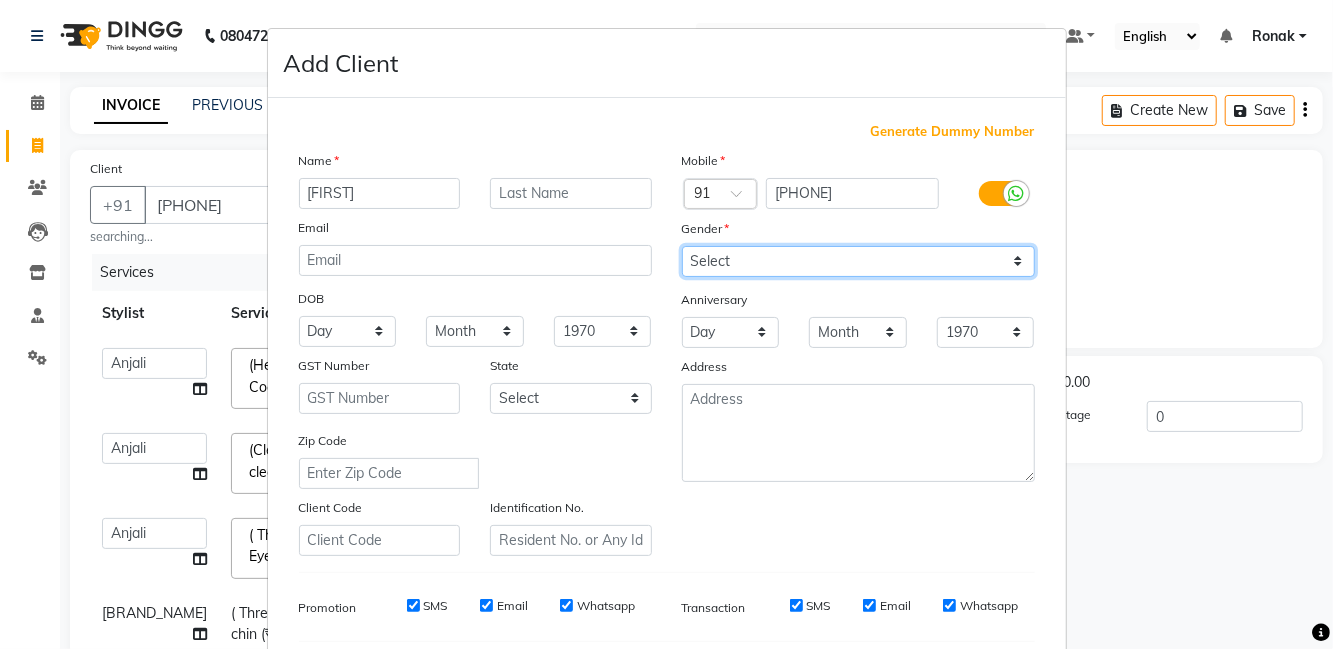 select on "female" 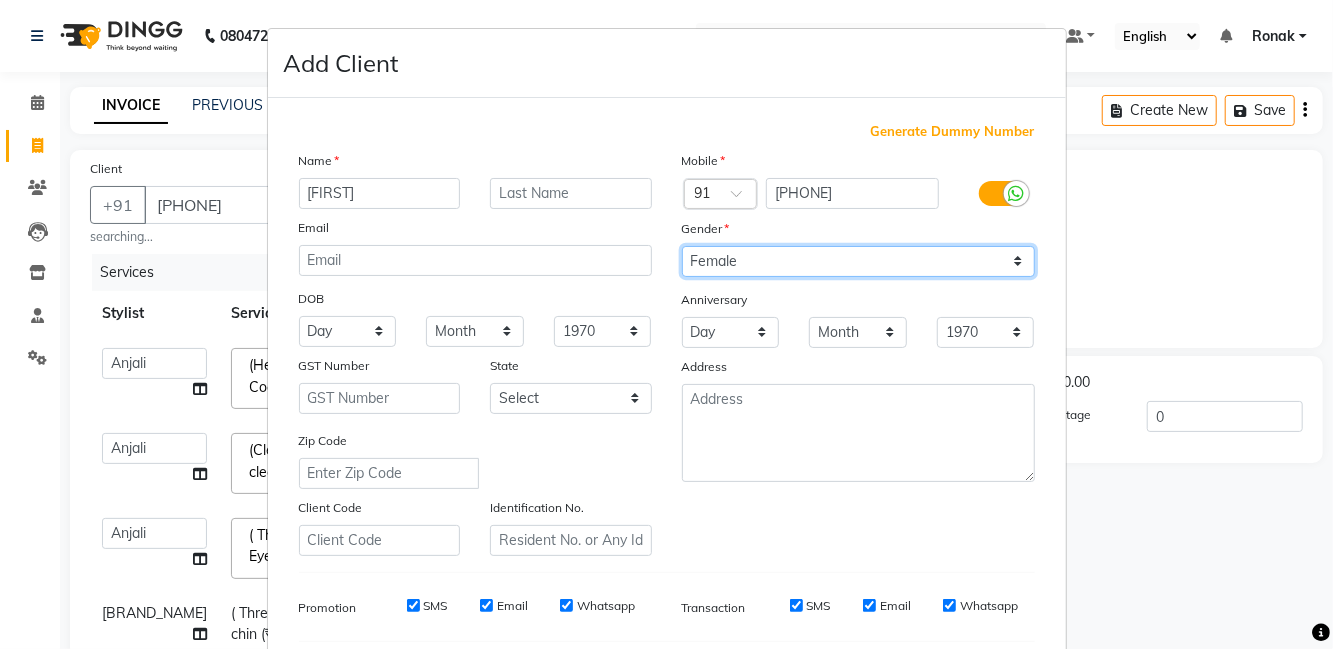 scroll, scrollTop: 113, scrollLeft: 0, axis: vertical 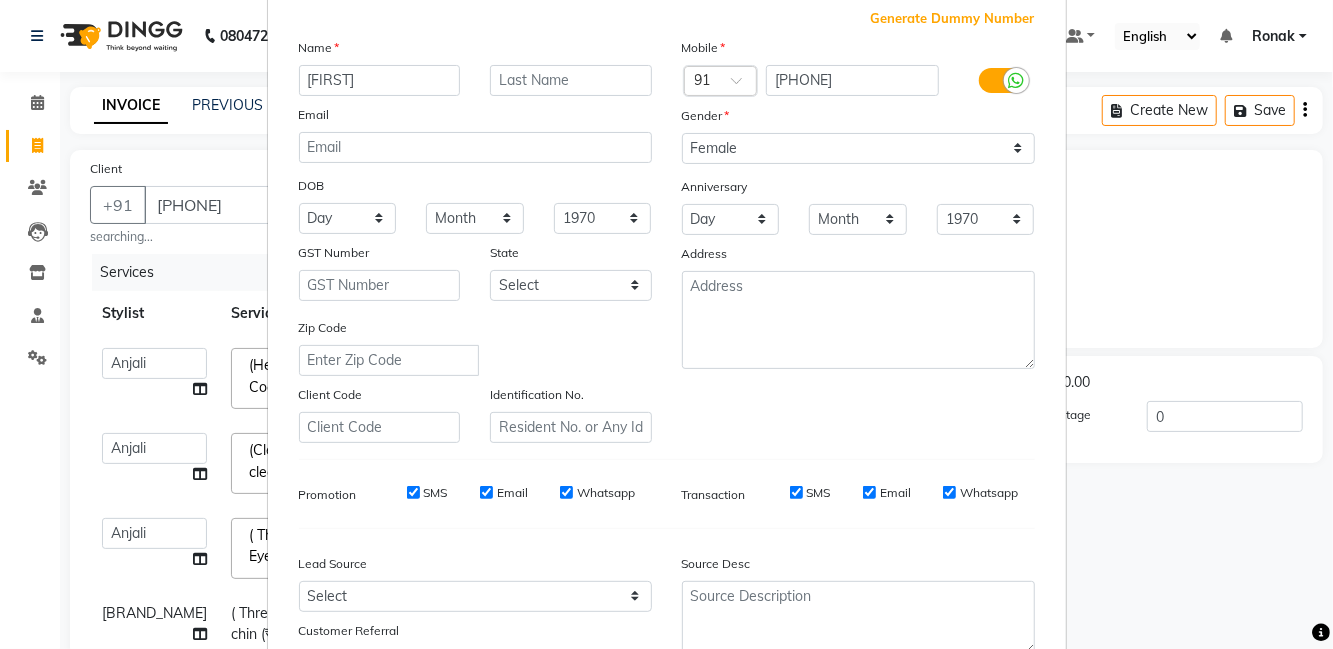 click on "Add" at bounding box center (933, 742) 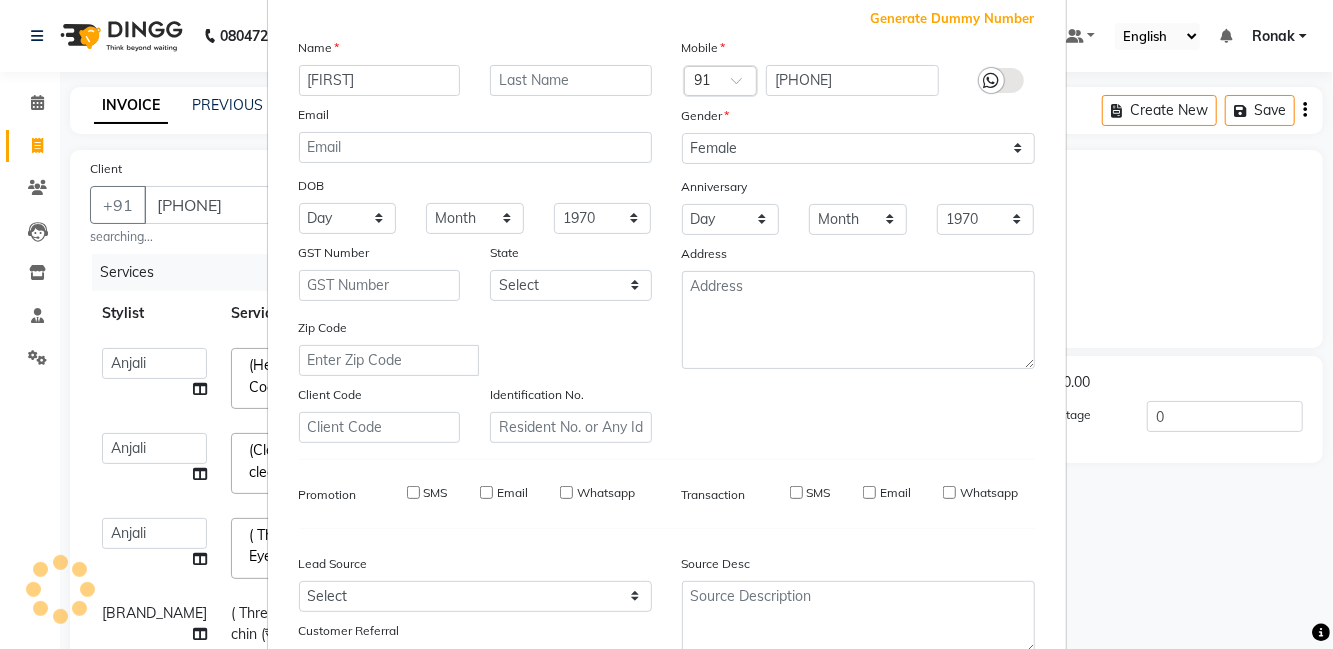 type 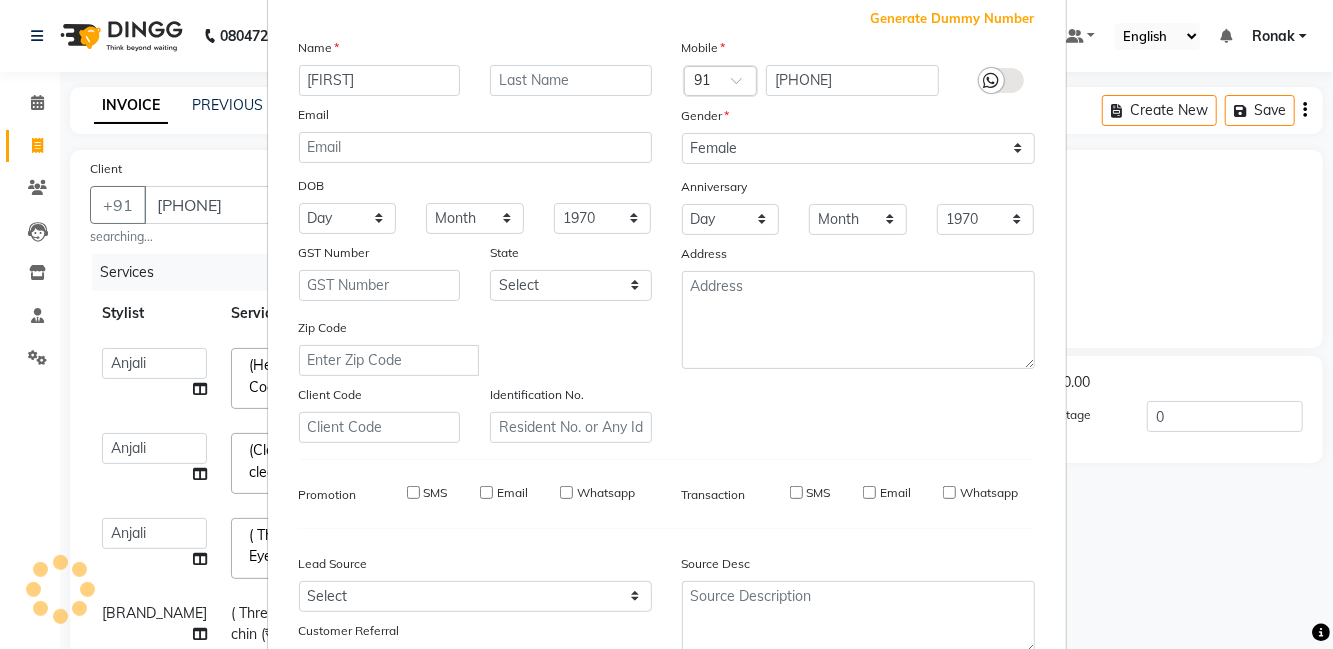 select 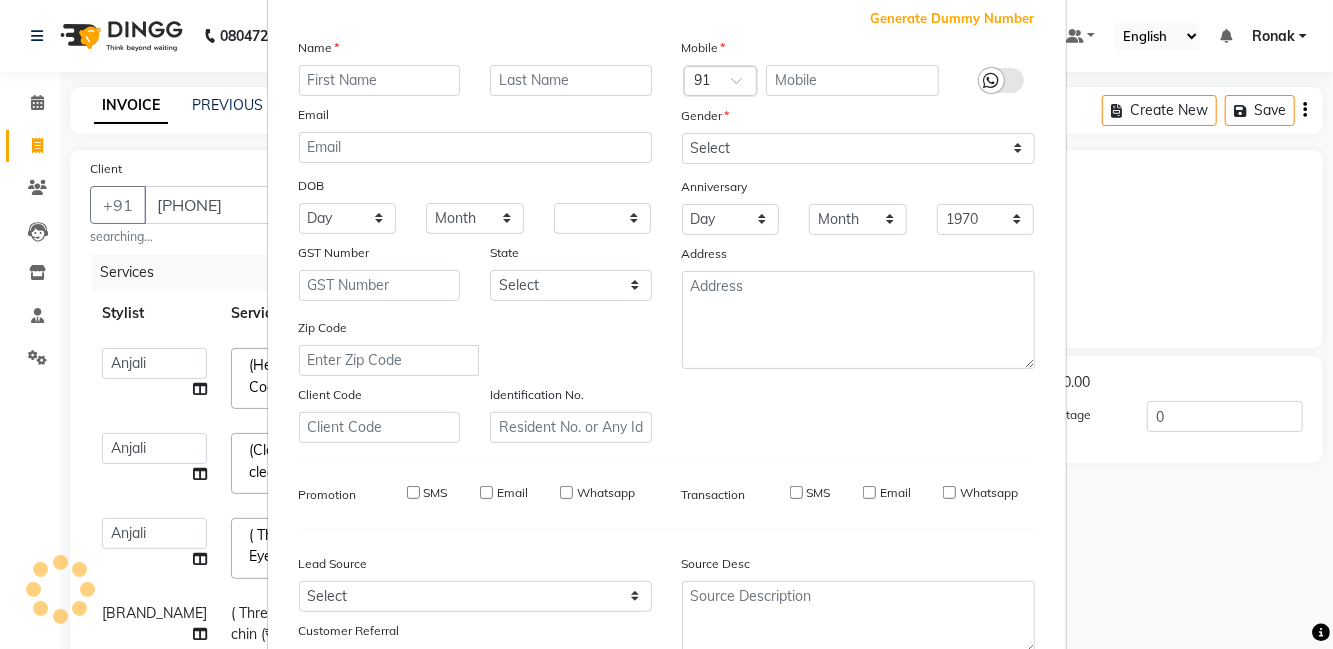 select 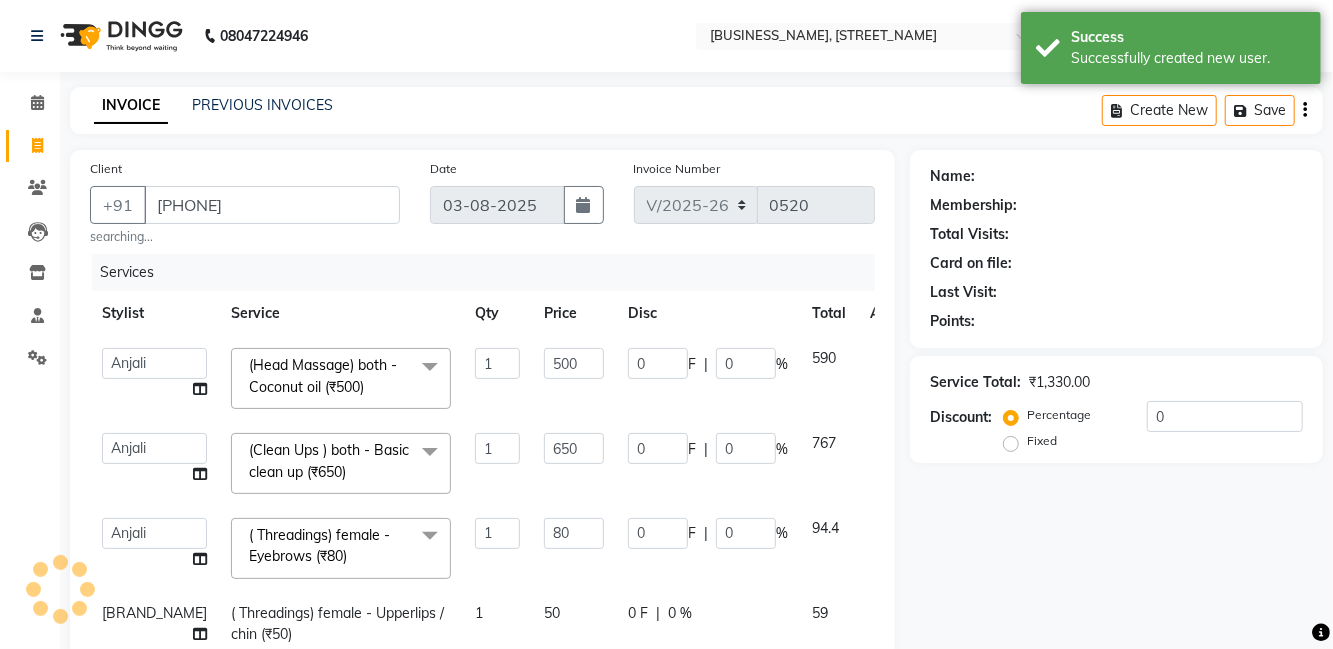 scroll, scrollTop: 168, scrollLeft: 0, axis: vertical 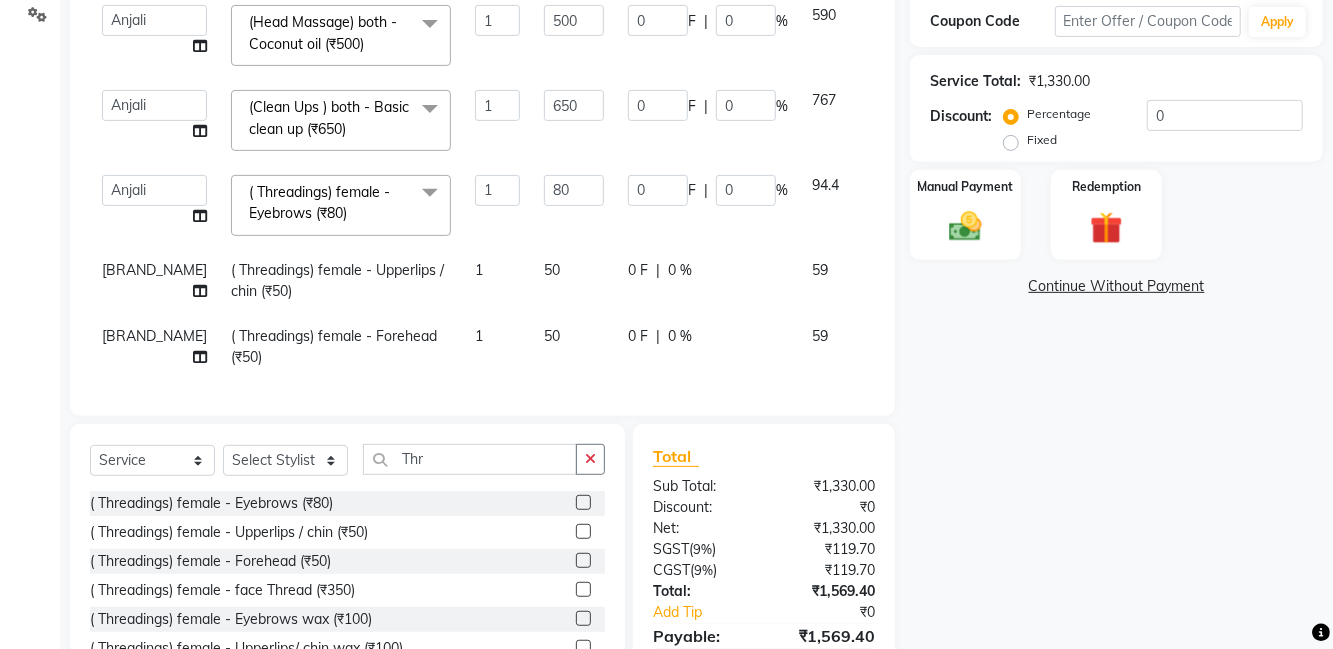 click on "Manual Payment" 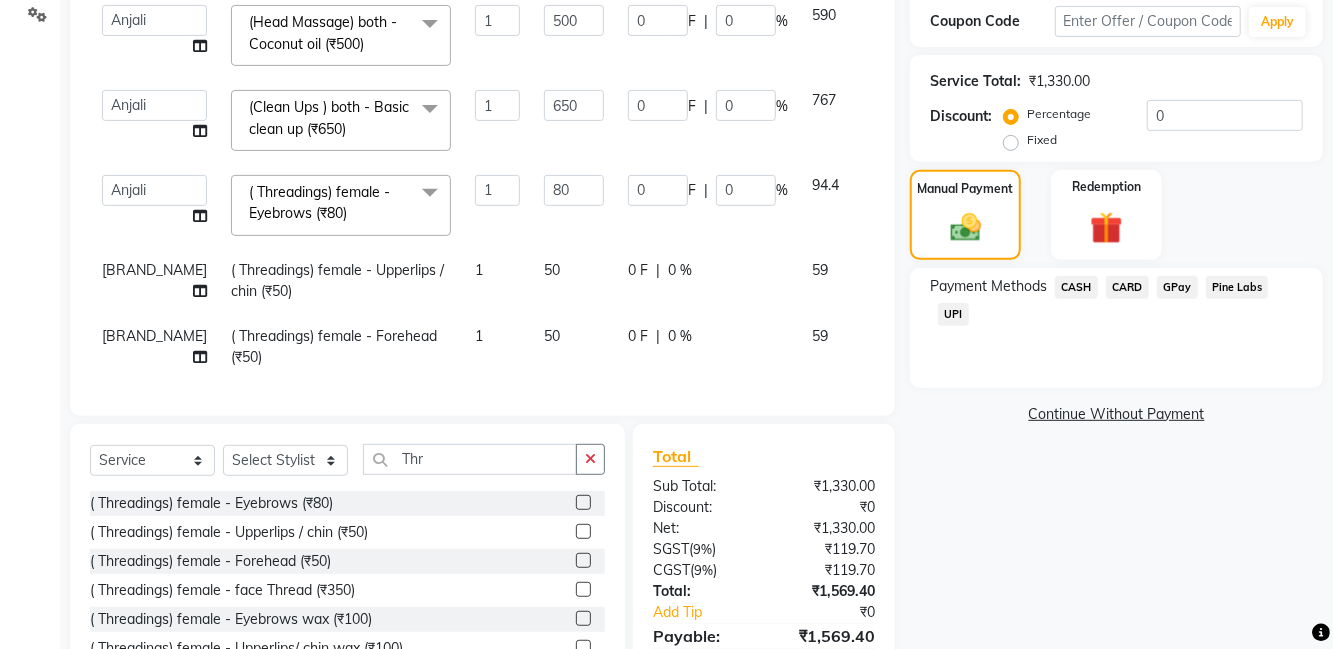 click on "UPI" 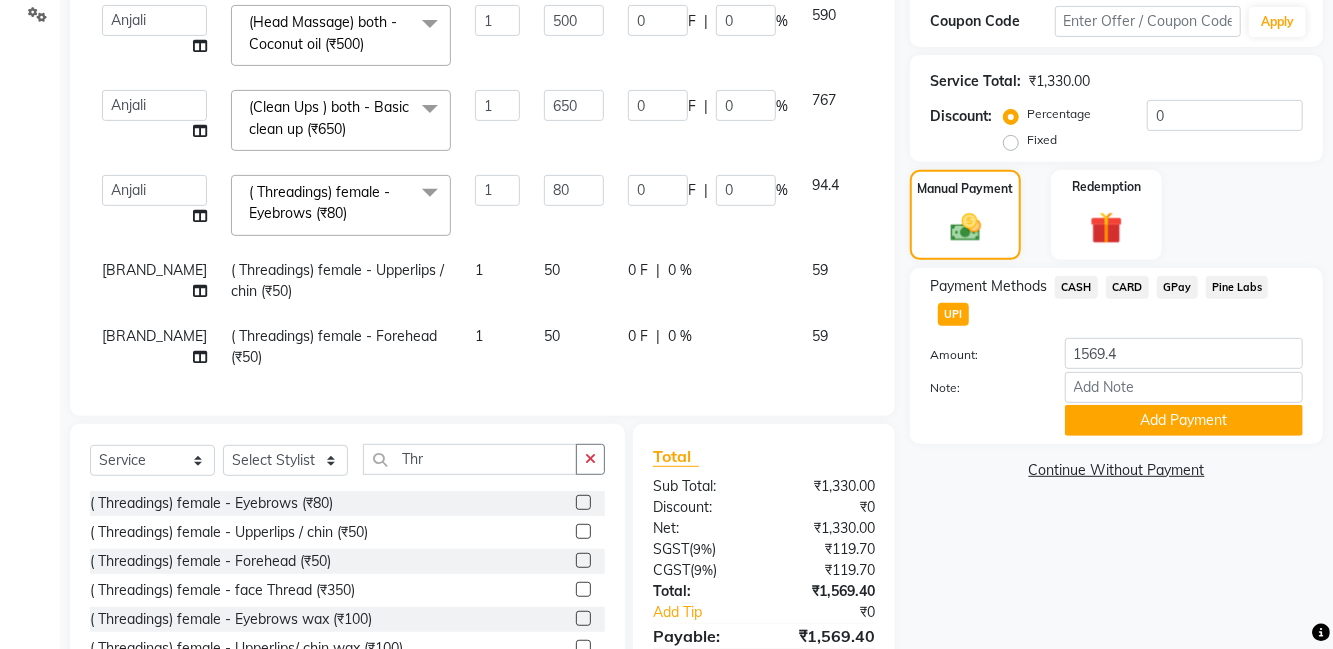 click on "Add Payment" 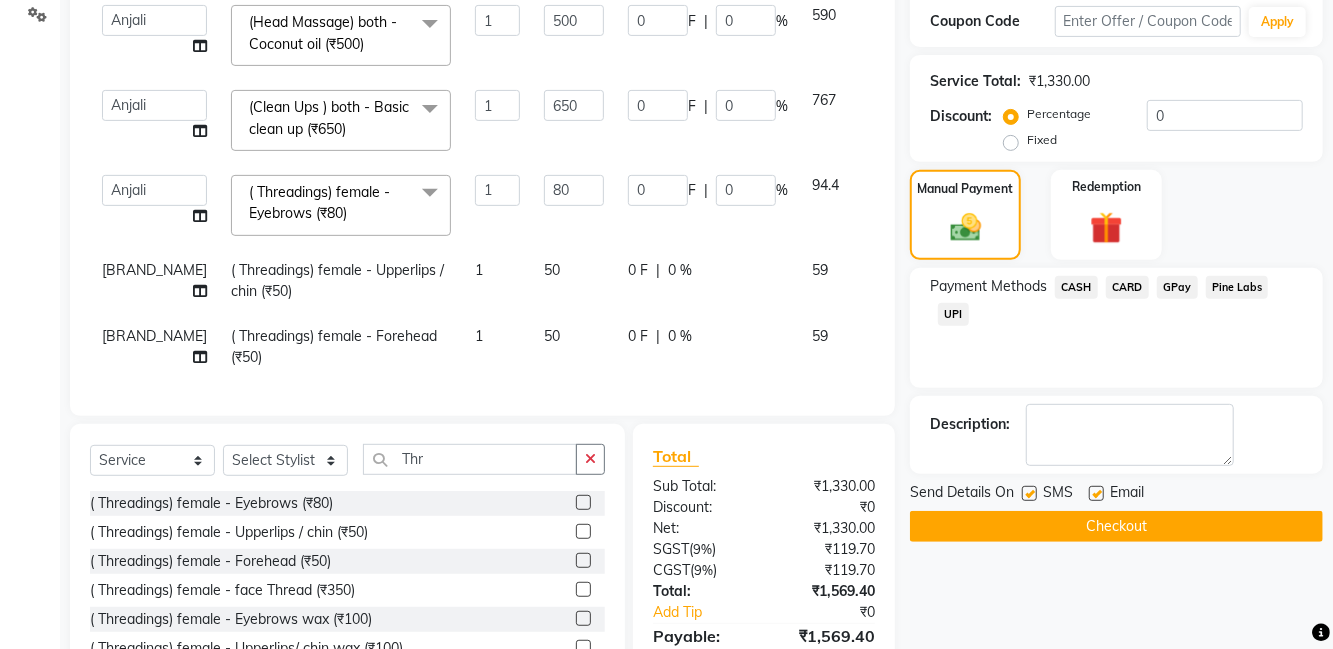 click on "Checkout" 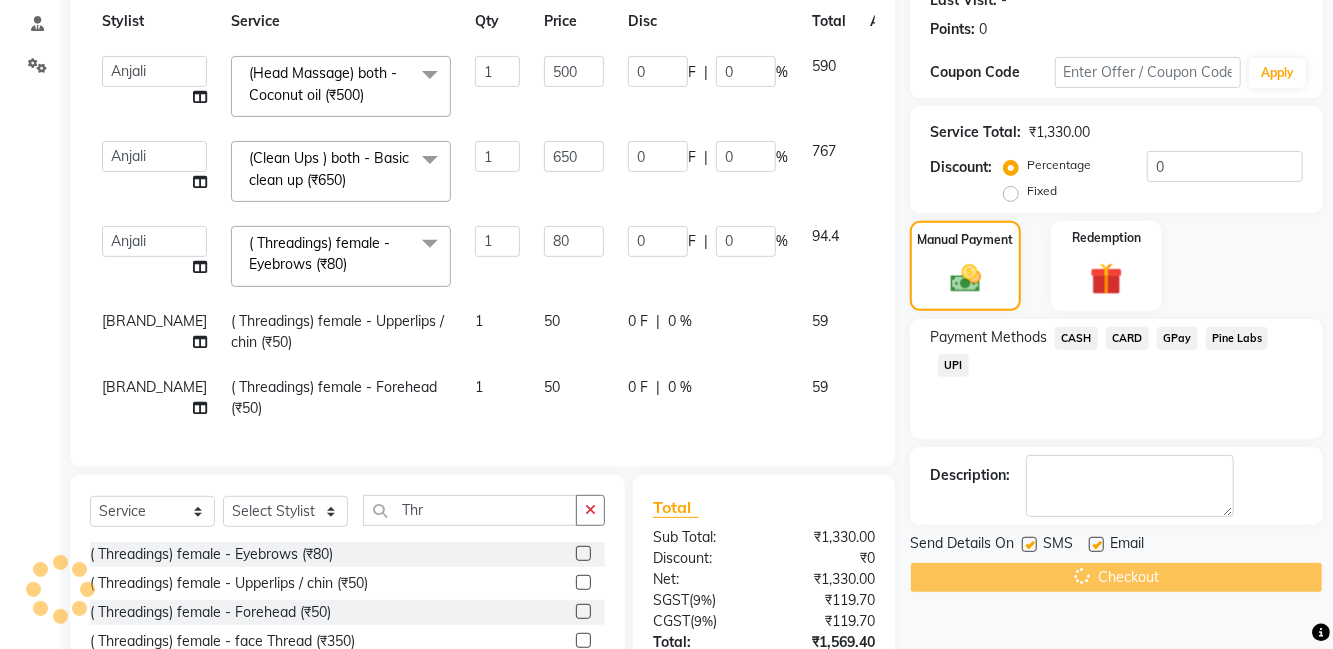 scroll, scrollTop: 291, scrollLeft: 0, axis: vertical 